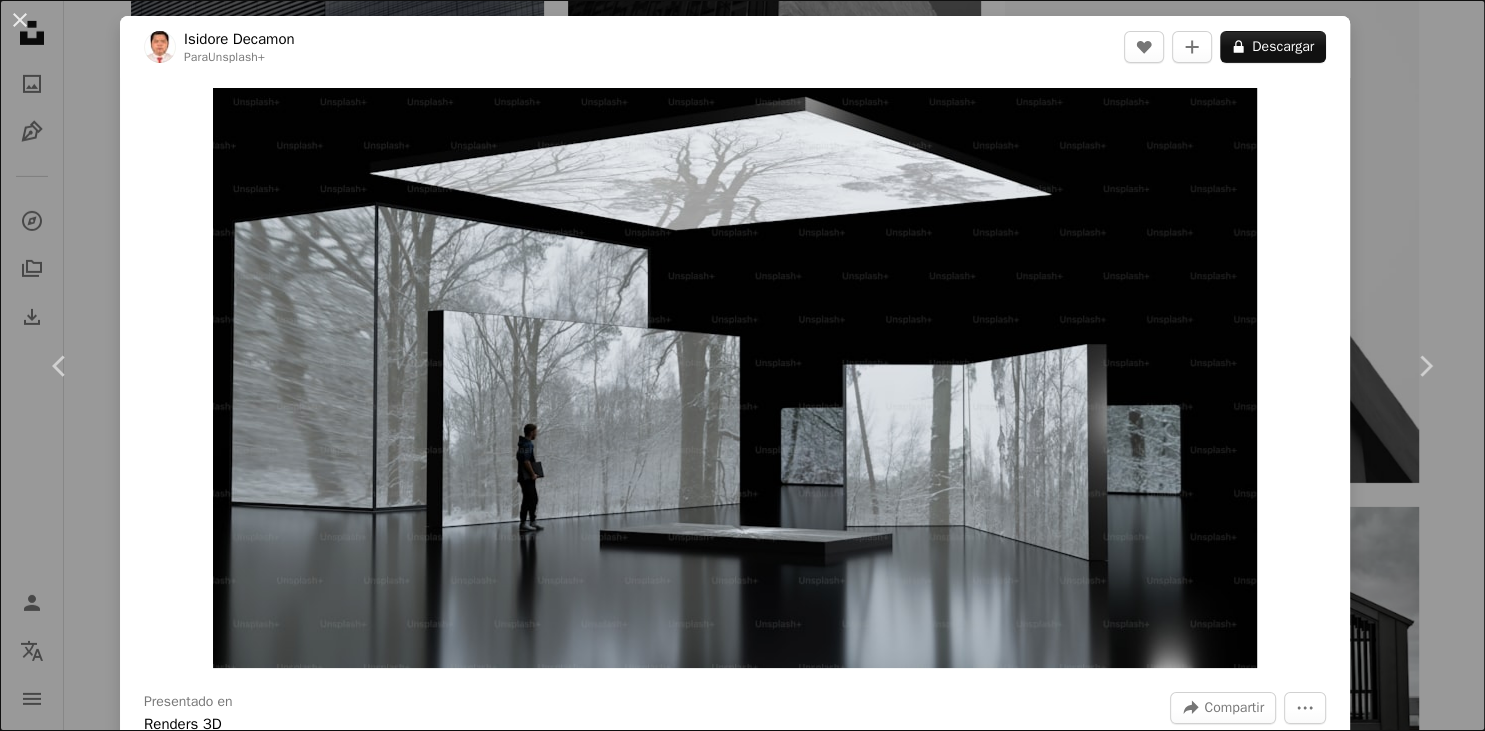 scroll, scrollTop: 6587, scrollLeft: 0, axis: vertical 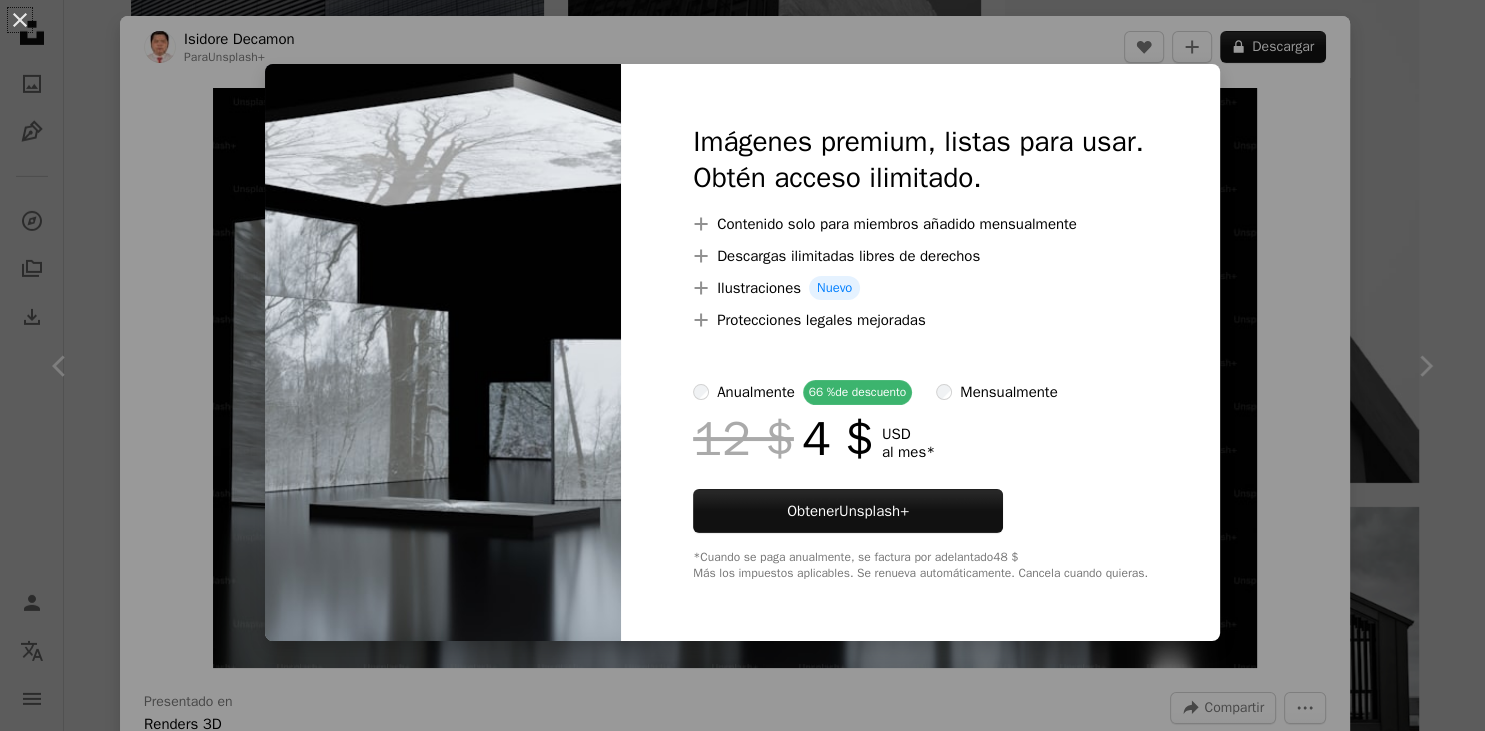 click on "An X shape Imágenes premium, listas para usar. Obtén acceso ilimitado. A plus sign Contenido solo para miembros añadido mensualmente A plus sign Descargas ilimitadas libres de derechos A plus sign Ilustraciones  Nuevo A plus sign Protecciones legales mejoradas anualmente 66 %  de descuento mensualmente 12 $   4 $ USD al mes * Obtener  Unsplash+ *Cuando se paga anualmente, se factura por adelantado  48 $ Más los impuestos aplicables. Se renueva automáticamente. Cancela cuando quieras." at bounding box center [742, 365] 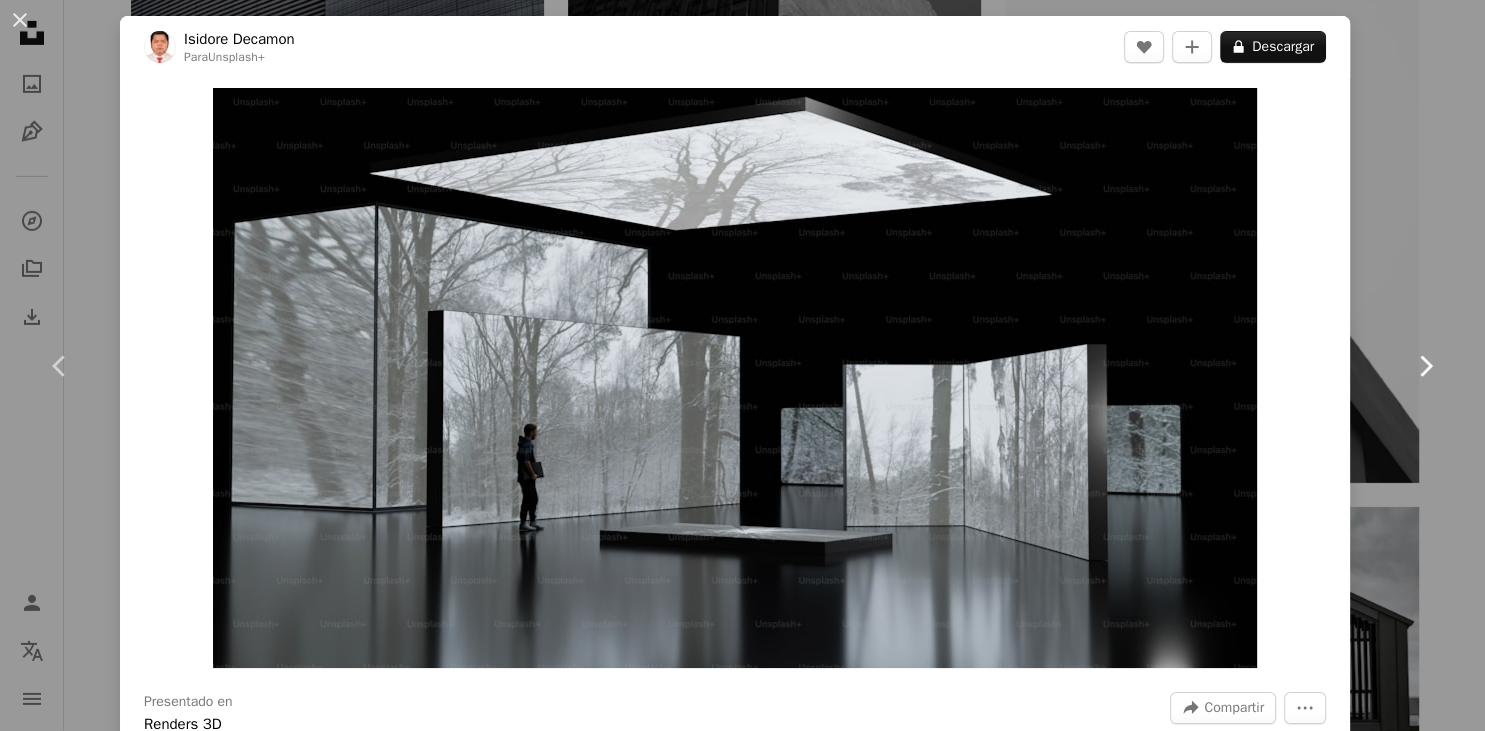 click on "Chevron right" at bounding box center (1425, 366) 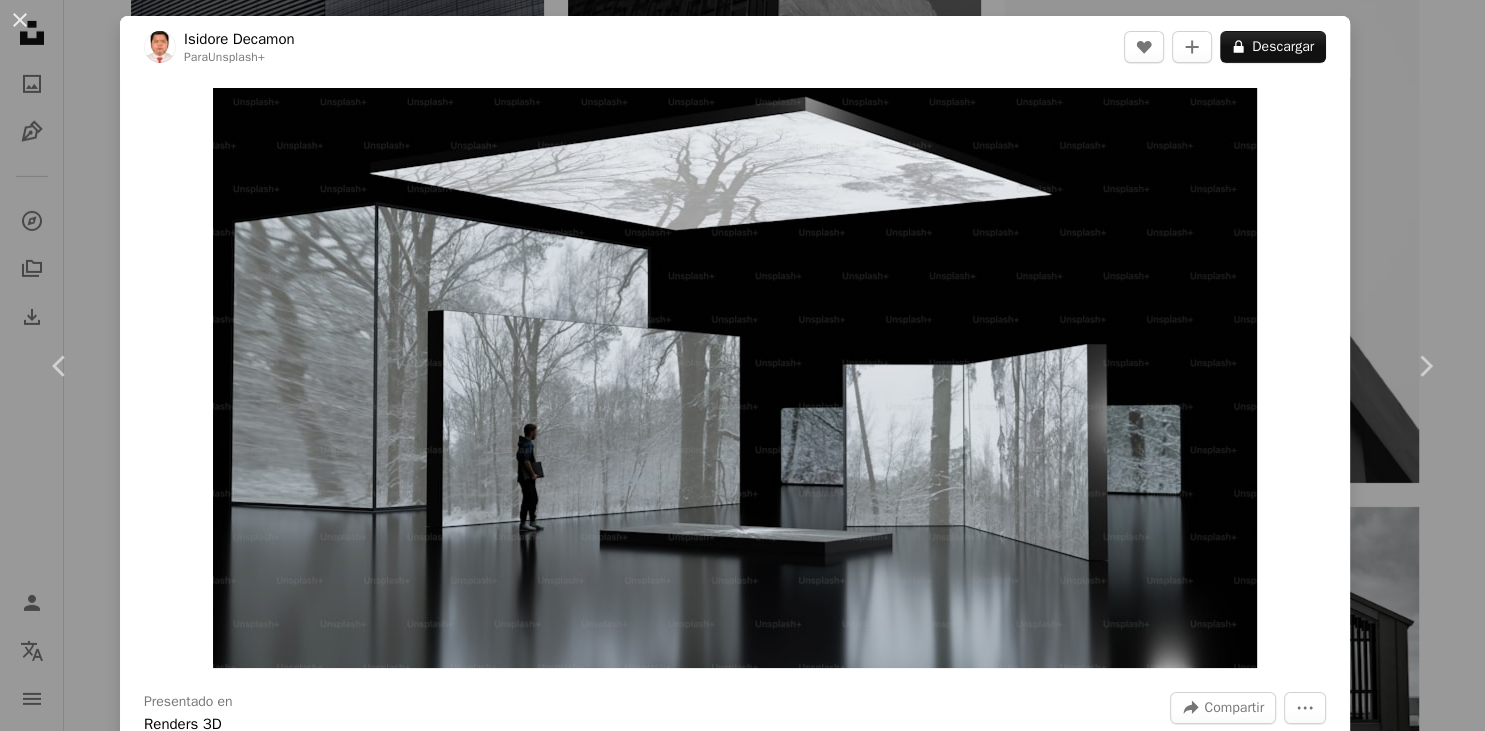 click on "An X shape Chevron left Chevron right [FIRST] [LAST] Para  Unsplash+ A heart A plus sign A lock Descargar Zoom in Presentado en Renders 3D A forward-right arrow Compartir More Actions Abstracto › Sombra Calendar outlined Publicado el  21 de febrero de 2025 Safety Con la  Licencia Unsplash+ Renderizado 3D Imagen digital museo hacer galería exposición interactivo inmersivo Experiencia interactiva Fondos Imágenes relacionadas Plus sign for Unsplash+ A heart A plus sign A Chosen Soul Para  Unsplash+ A lock Descargar Plus sign for Unsplash+ A heart A plus sign Planet Volumes Para  Unsplash+ A lock Descargar Plus sign for Unsplash+ A heart A plus sign Getty Images Para  Unsplash+ A lock Descargar Plus sign for Unsplash+ A heart A plus sign [FIRST] [LAST] Para  Unsplash+ A lock Descargar Plus sign for Unsplash+ A heart A plus sign [FIRST] [LAST] Para  Unsplash+ A lock Descargar Plus sign for Unsplash+ A heart A plus sign" at bounding box center [742, 365] 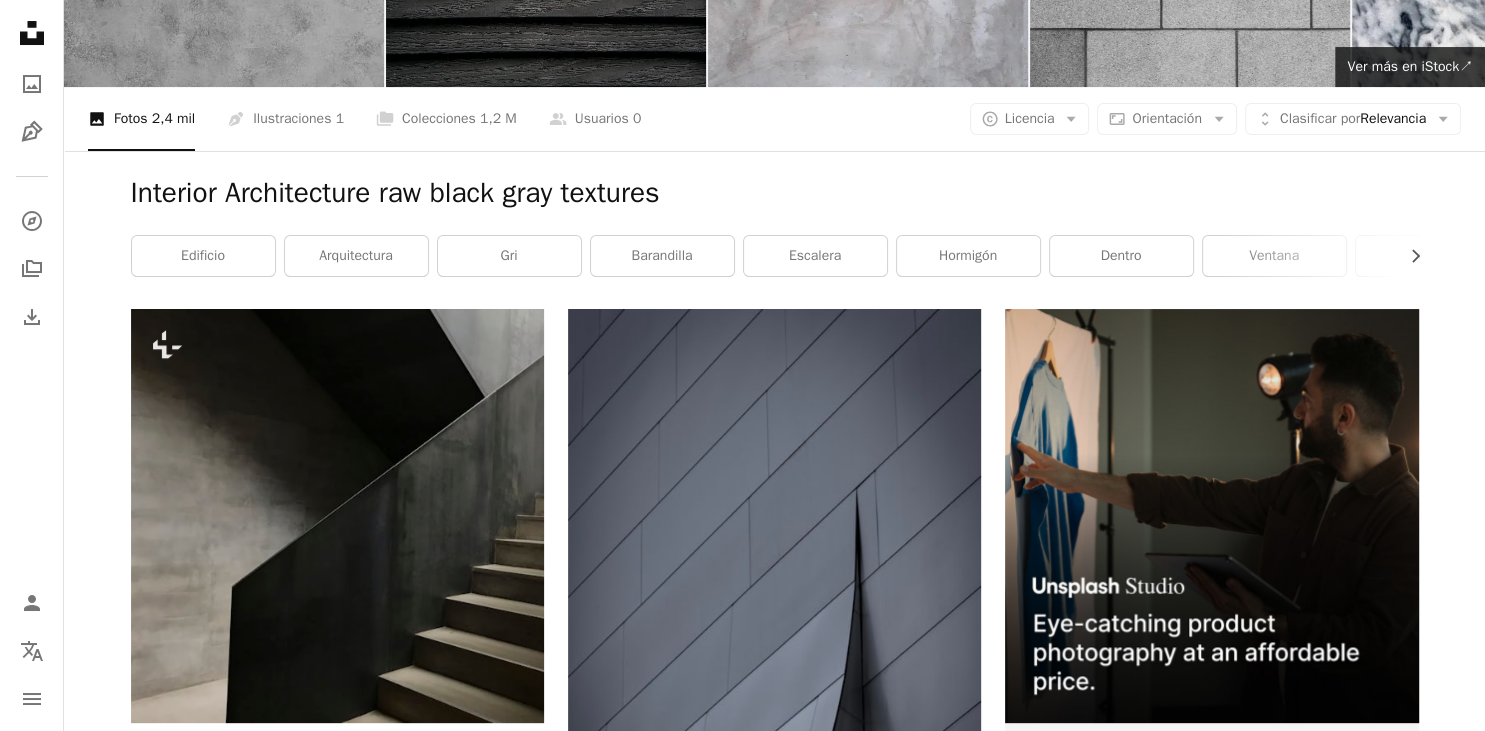 scroll, scrollTop: 0, scrollLeft: 0, axis: both 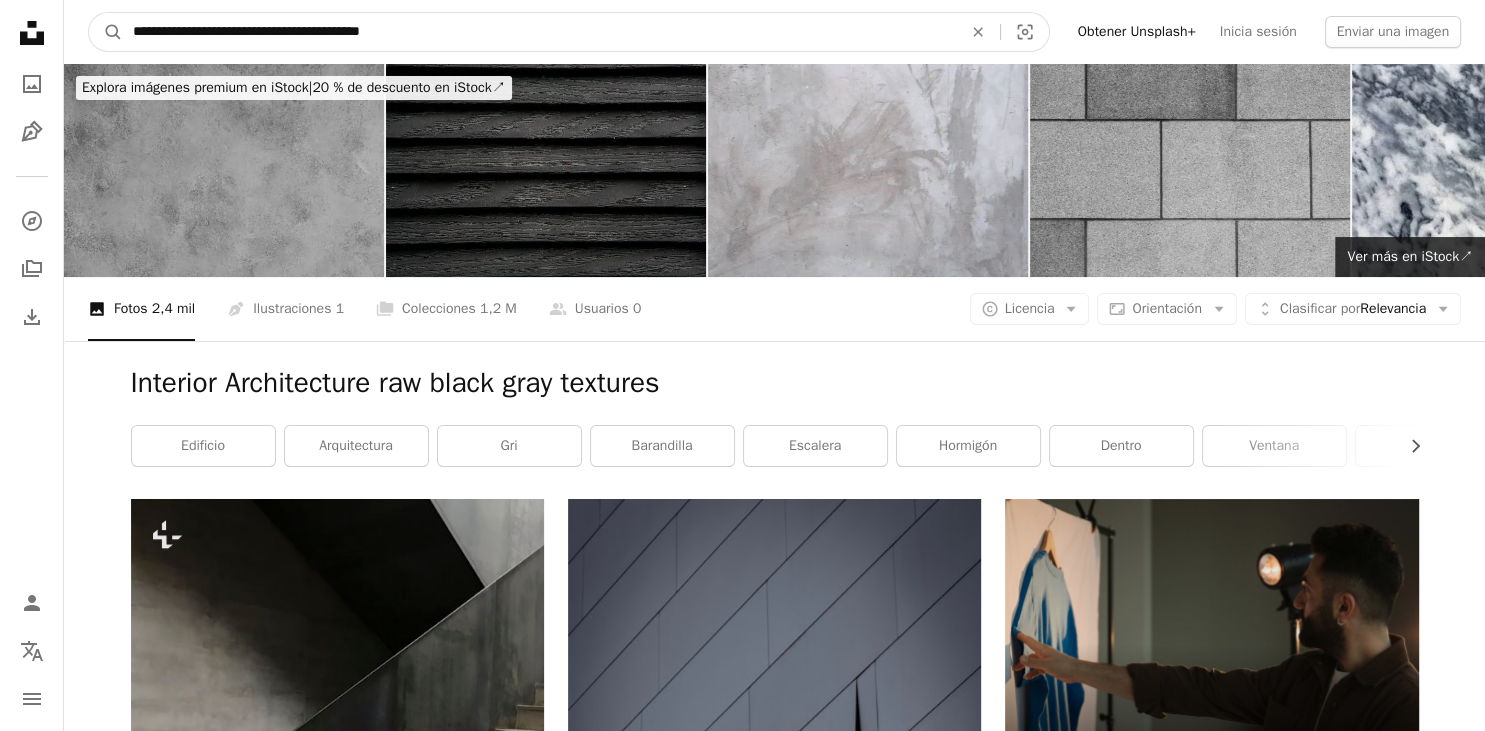 click on "**********" at bounding box center (539, 32) 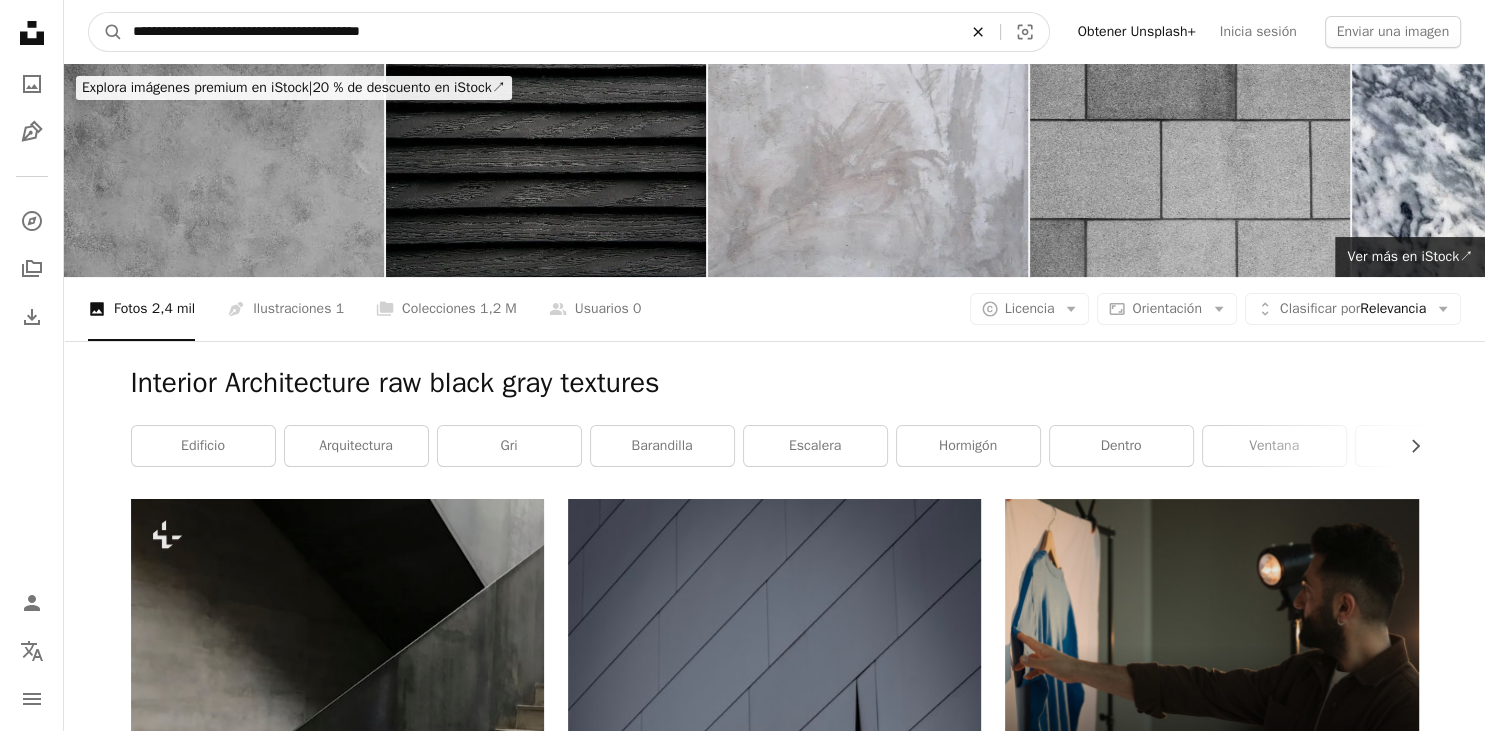 click on "An X shape" 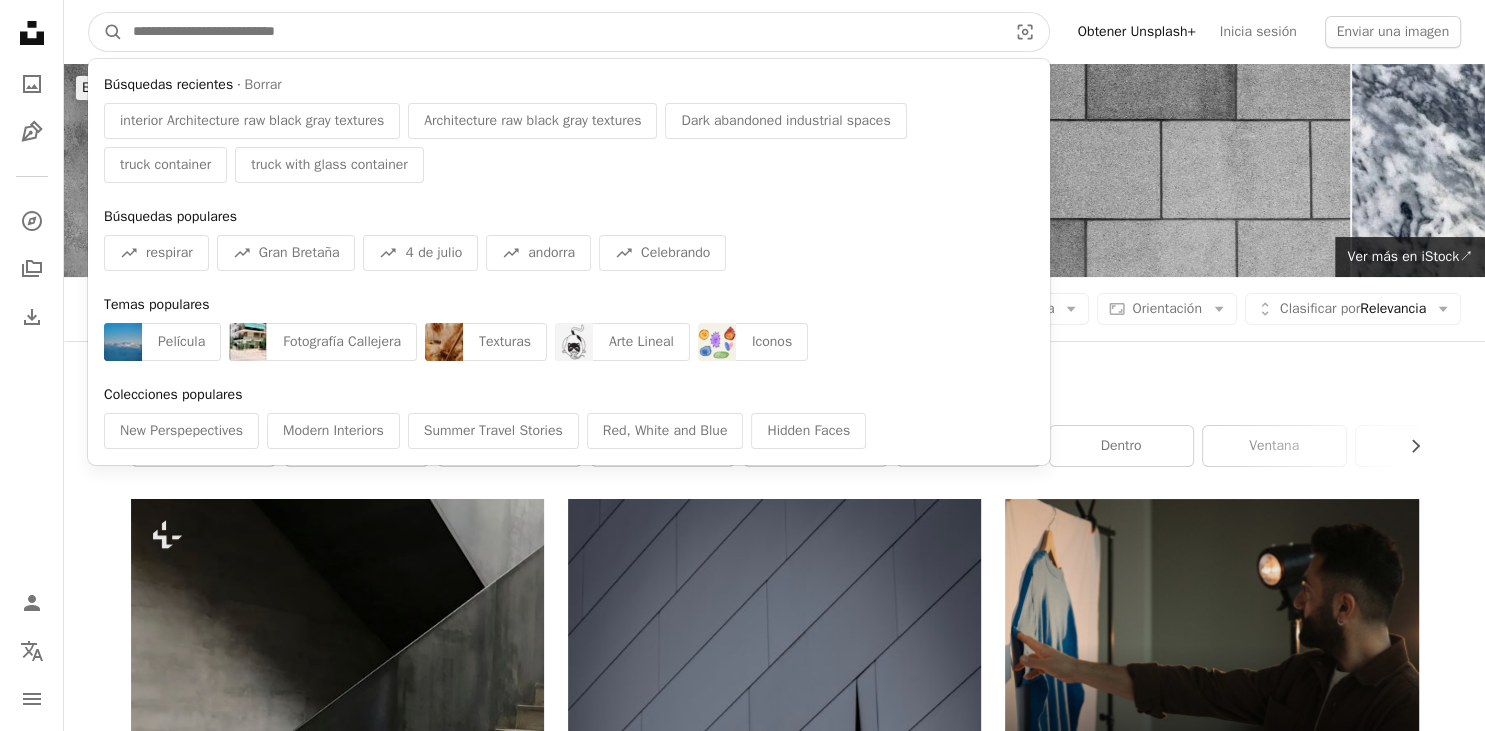 paste on "**********" 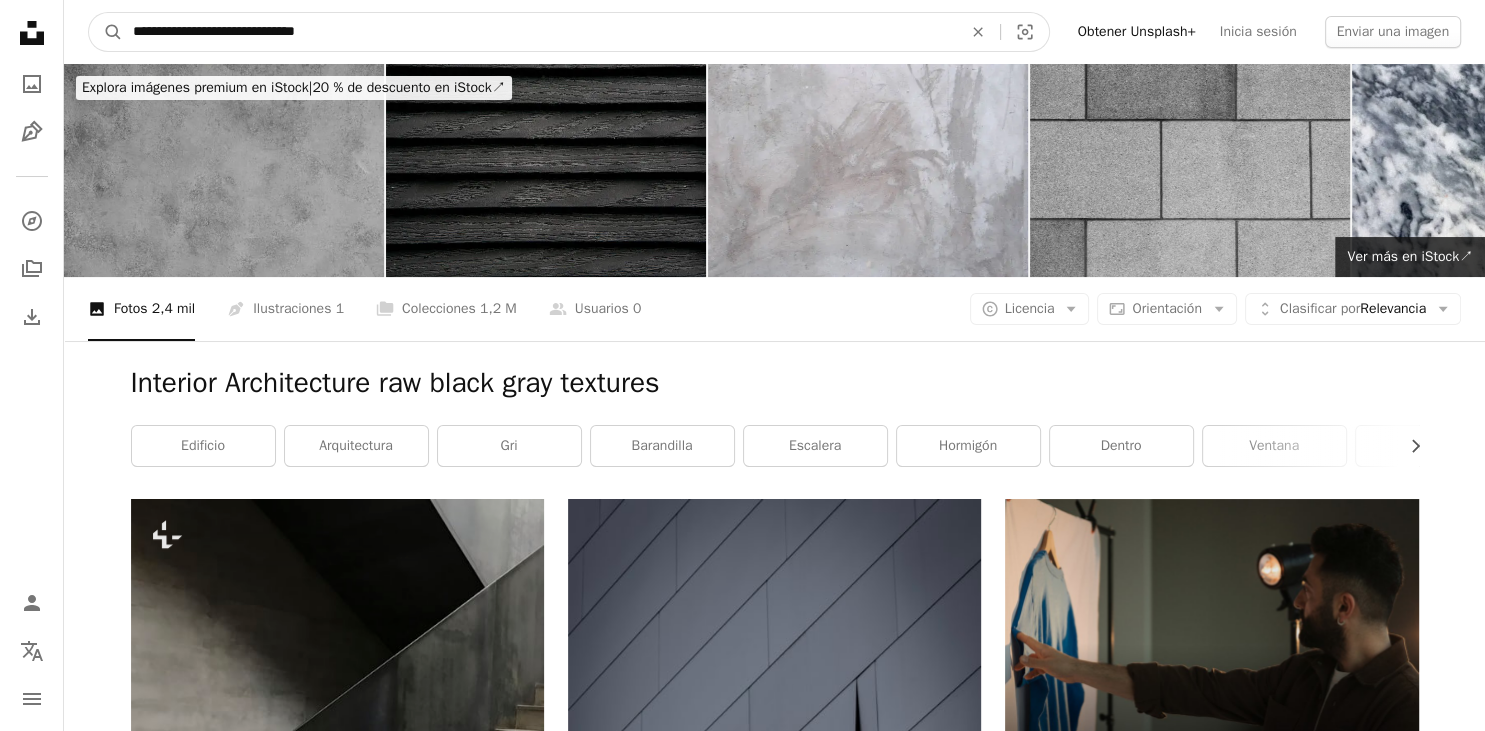 click on "A magnifying glass" at bounding box center (106, 32) 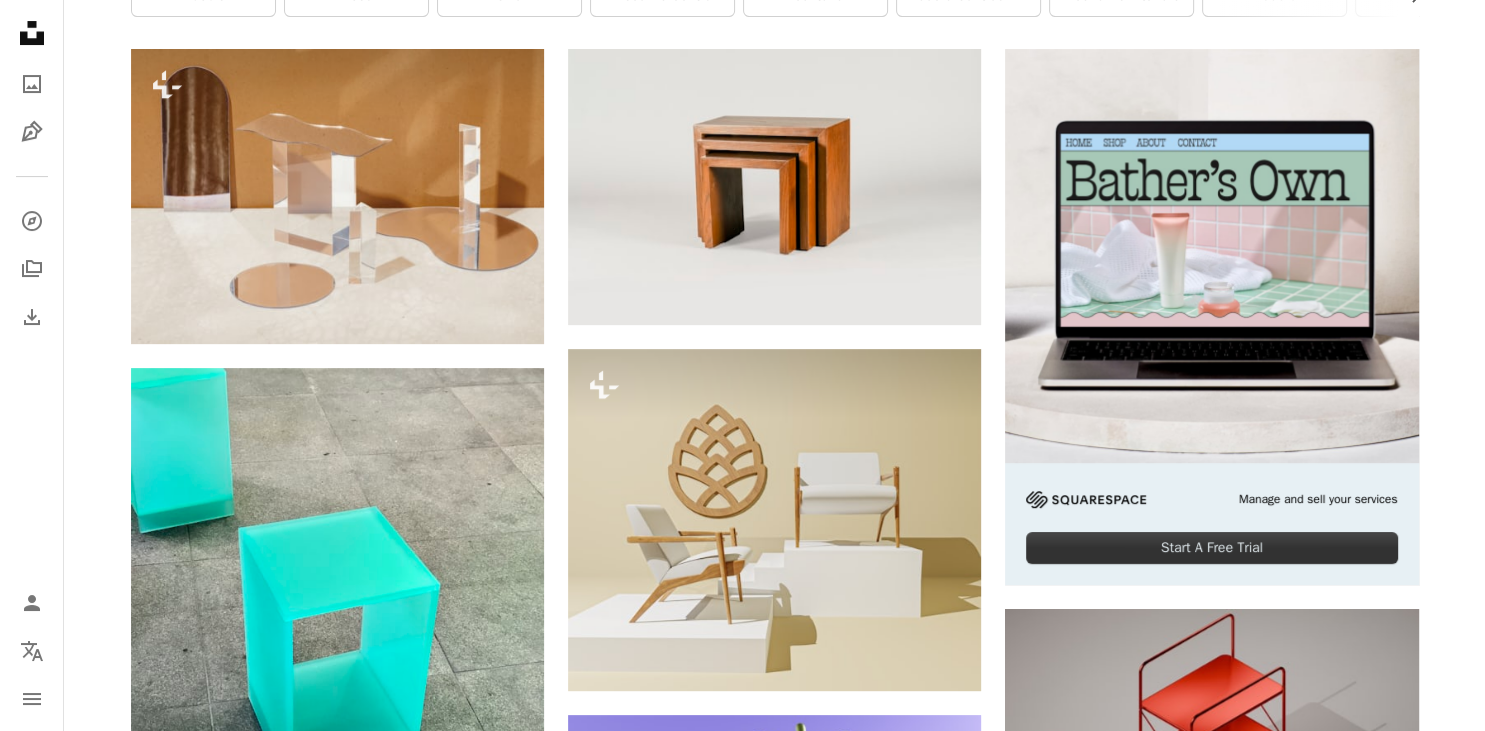 scroll, scrollTop: 0, scrollLeft: 0, axis: both 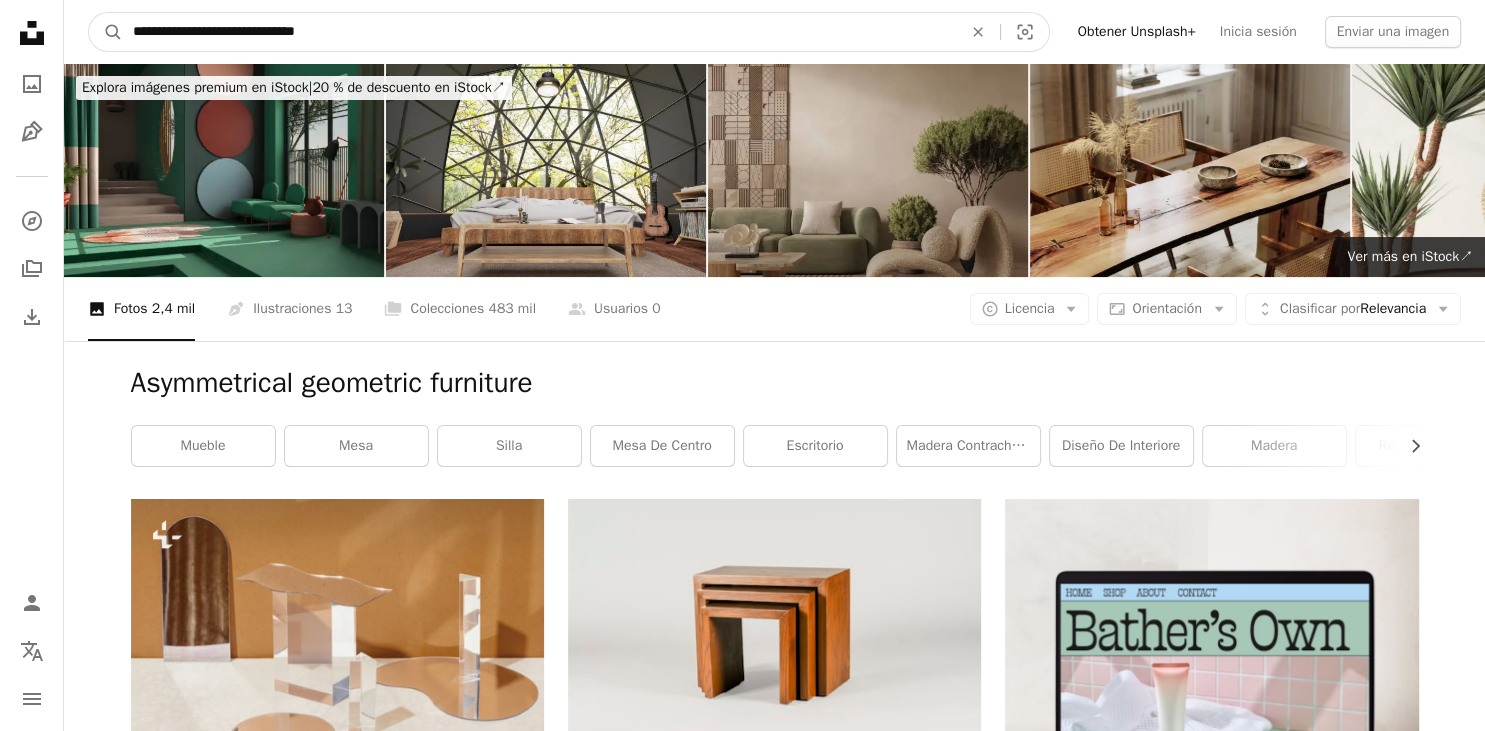 click on "**********" at bounding box center [539, 32] 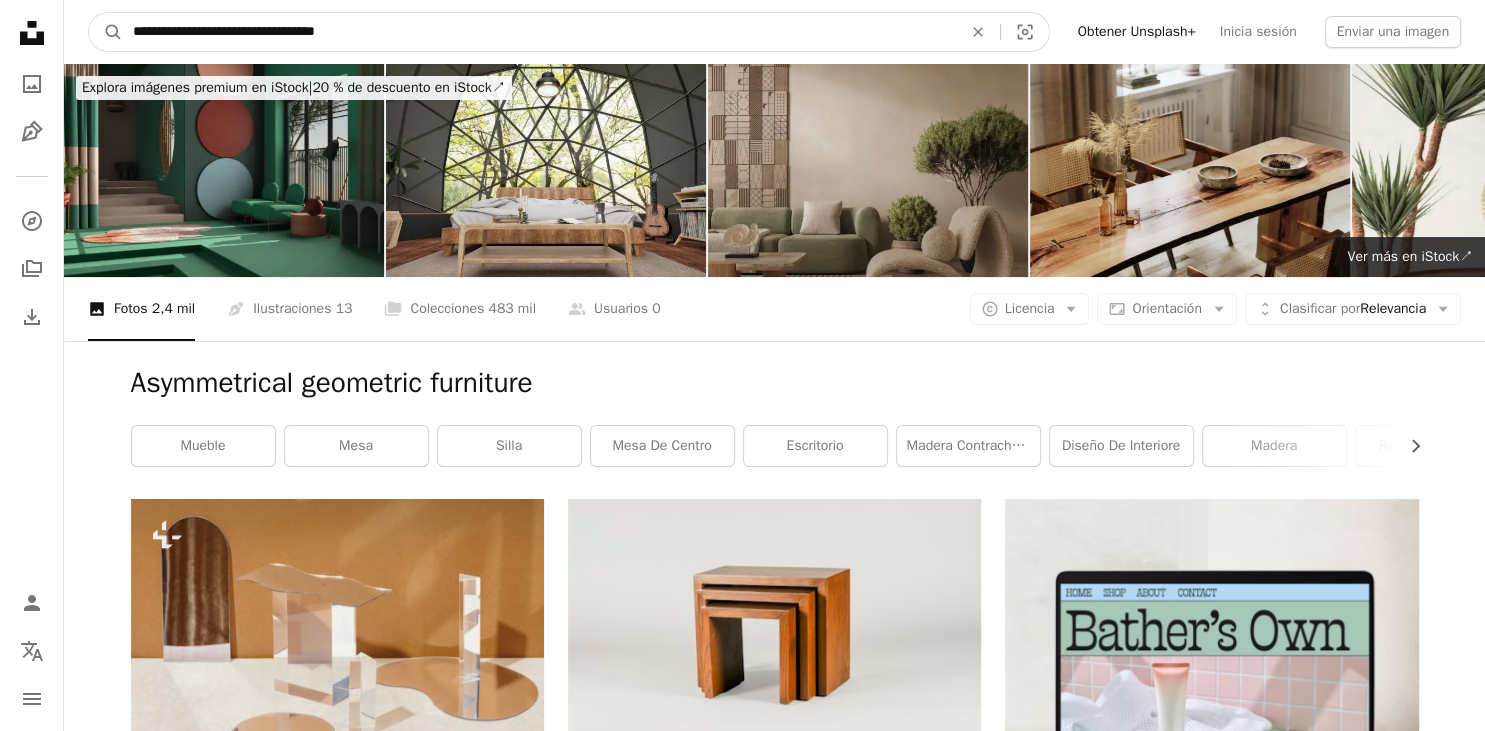 type on "**********" 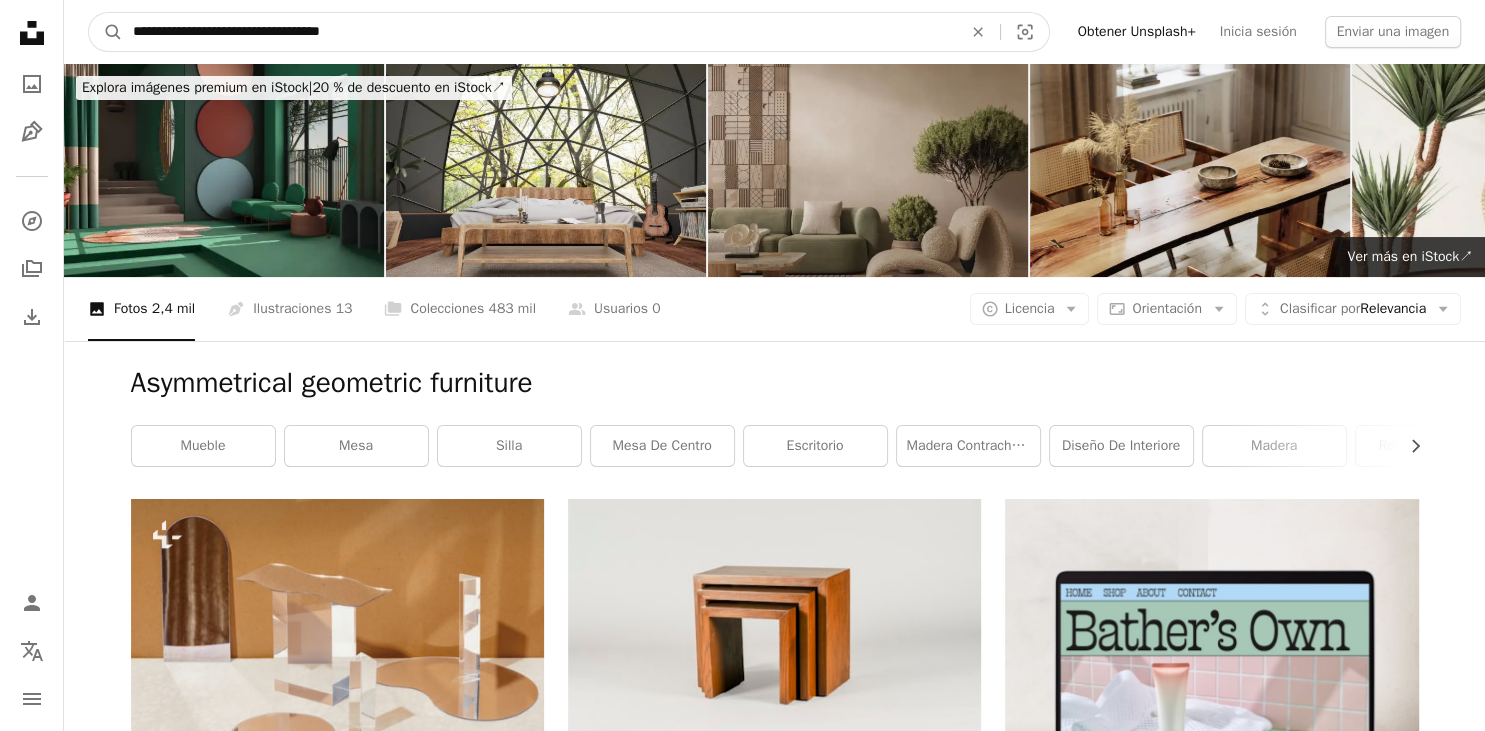 click on "A magnifying glass" at bounding box center (106, 32) 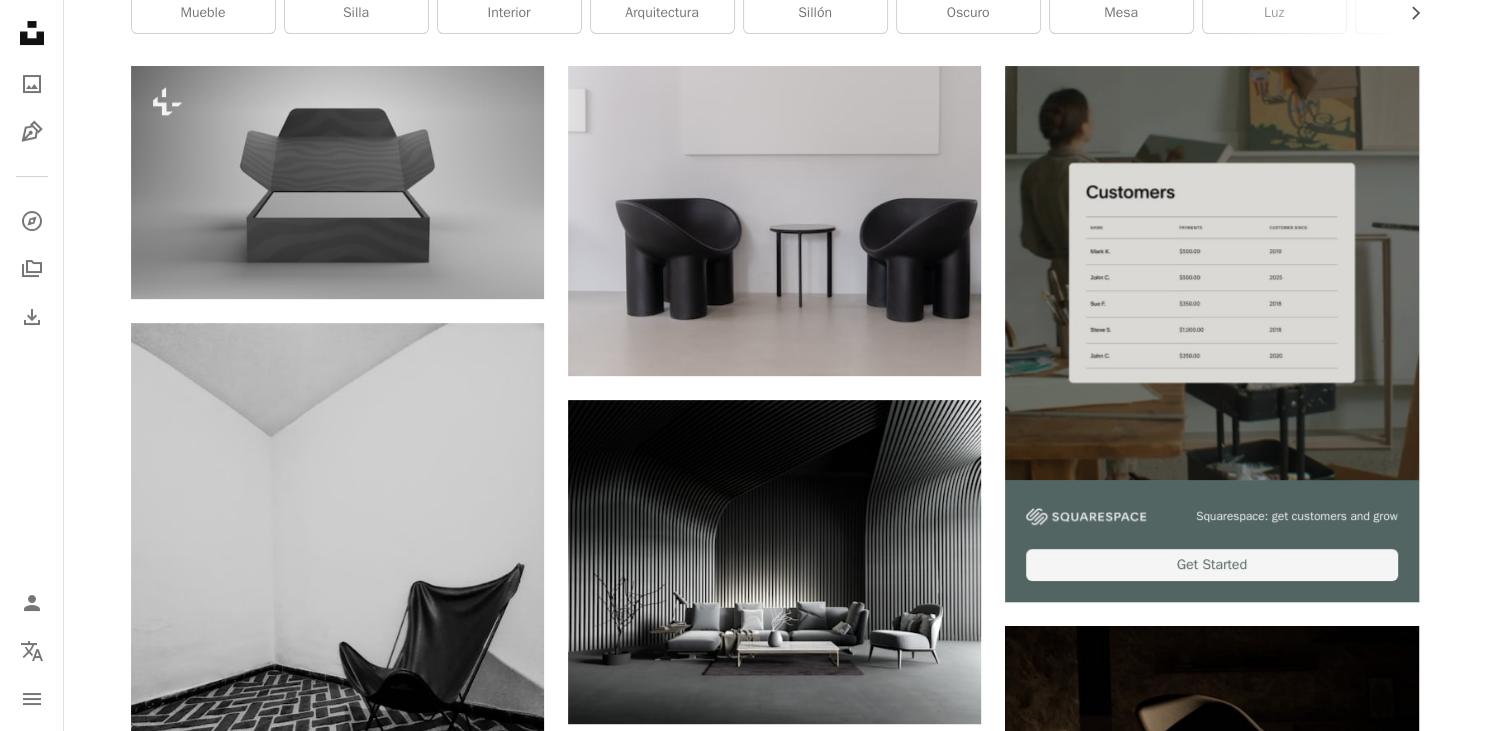 scroll, scrollTop: 435, scrollLeft: 0, axis: vertical 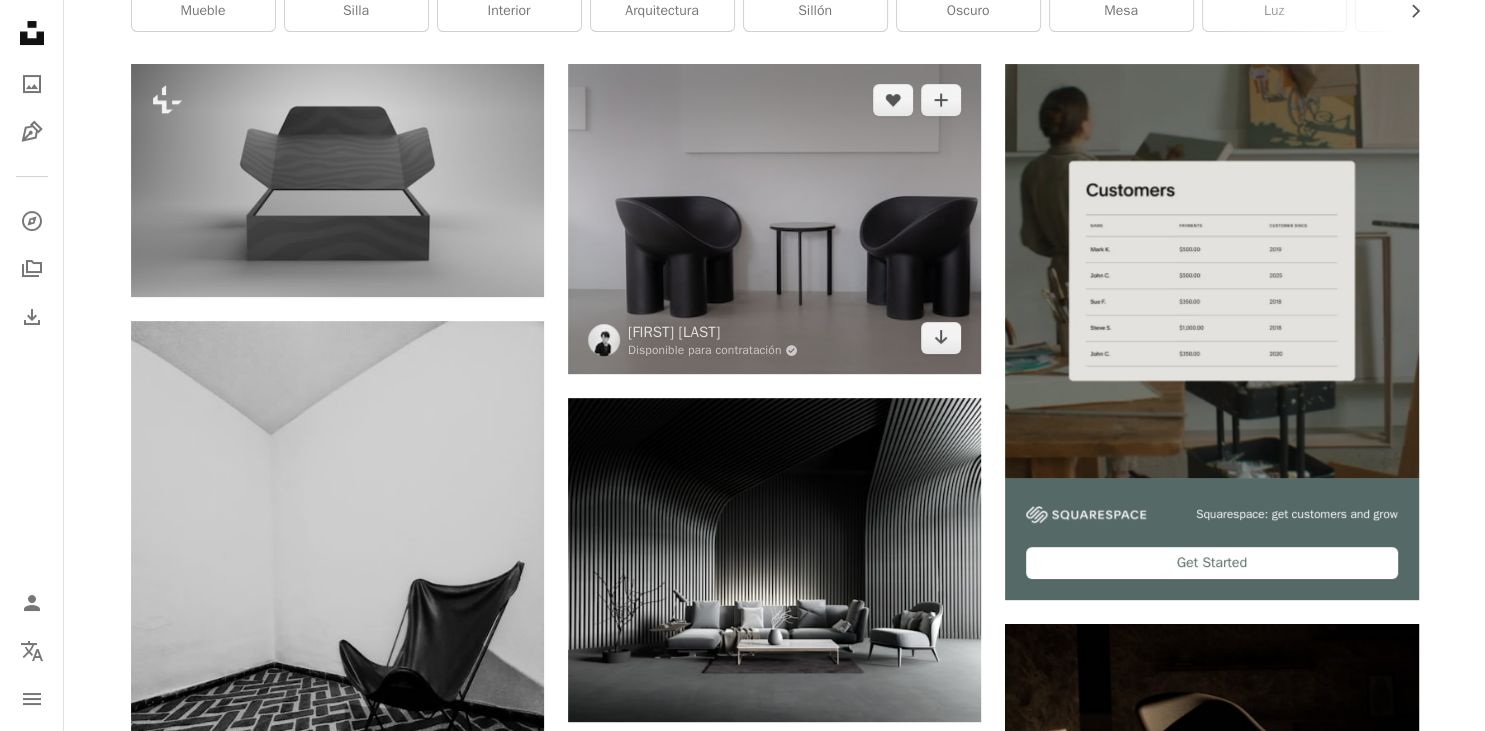 click at bounding box center [774, 219] 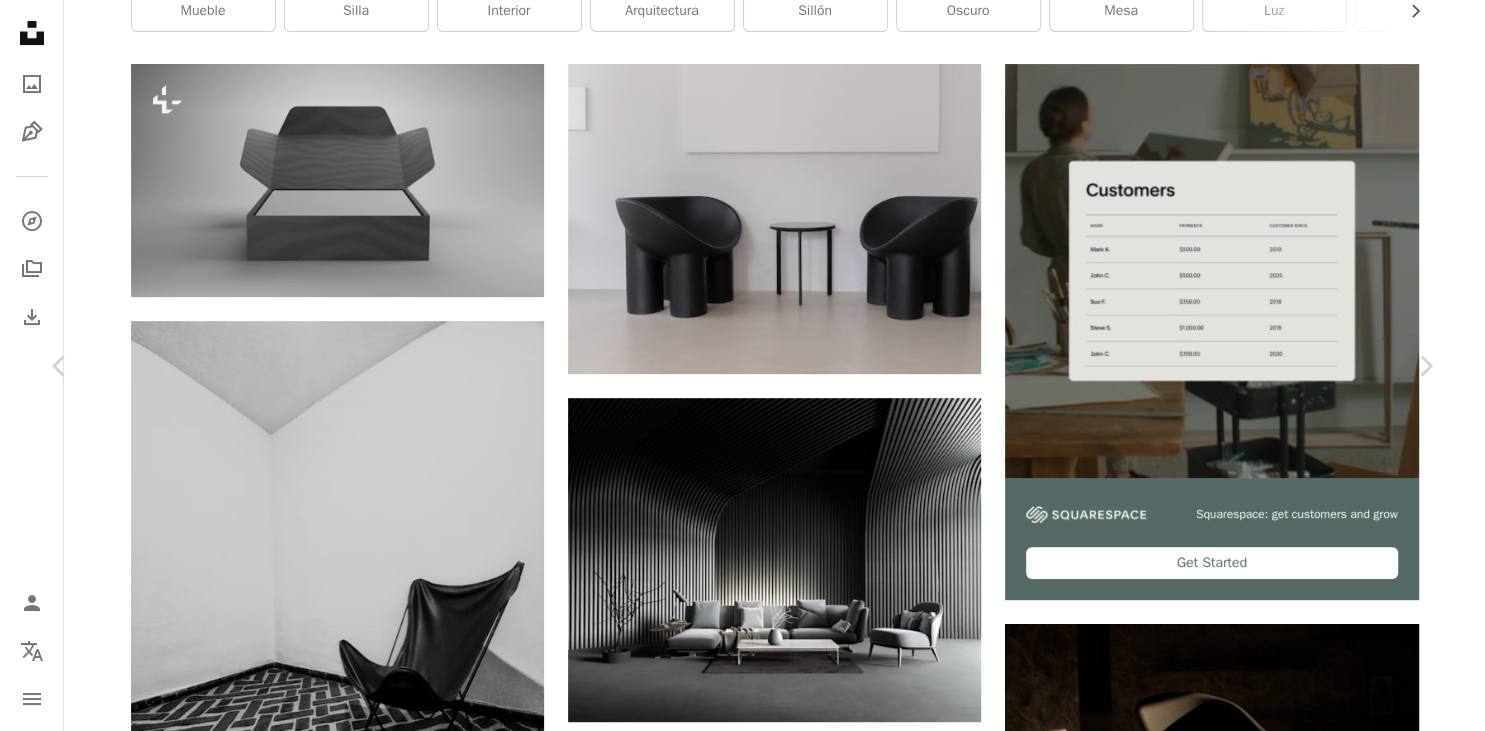scroll, scrollTop: 1514, scrollLeft: 0, axis: vertical 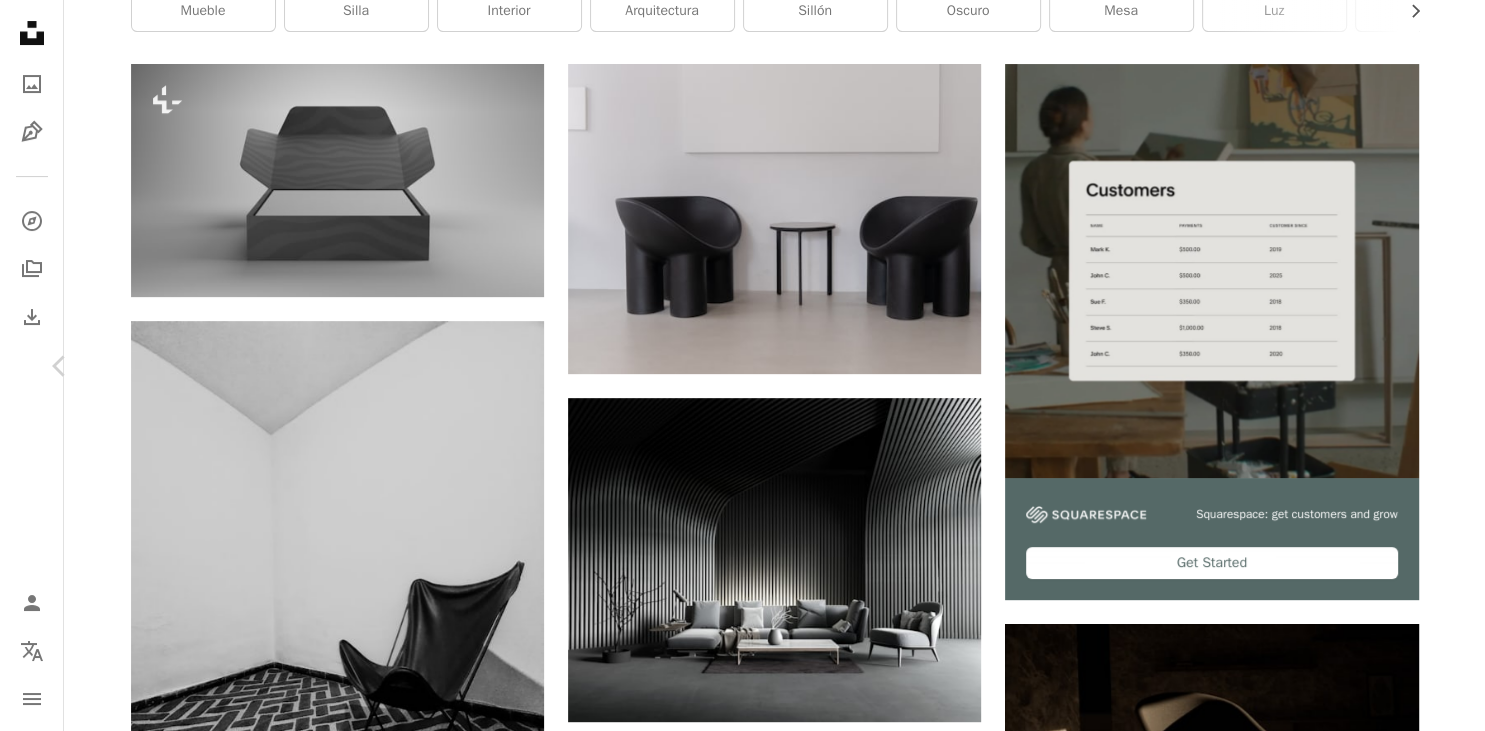 click on "Chevron right" at bounding box center (1425, 366) 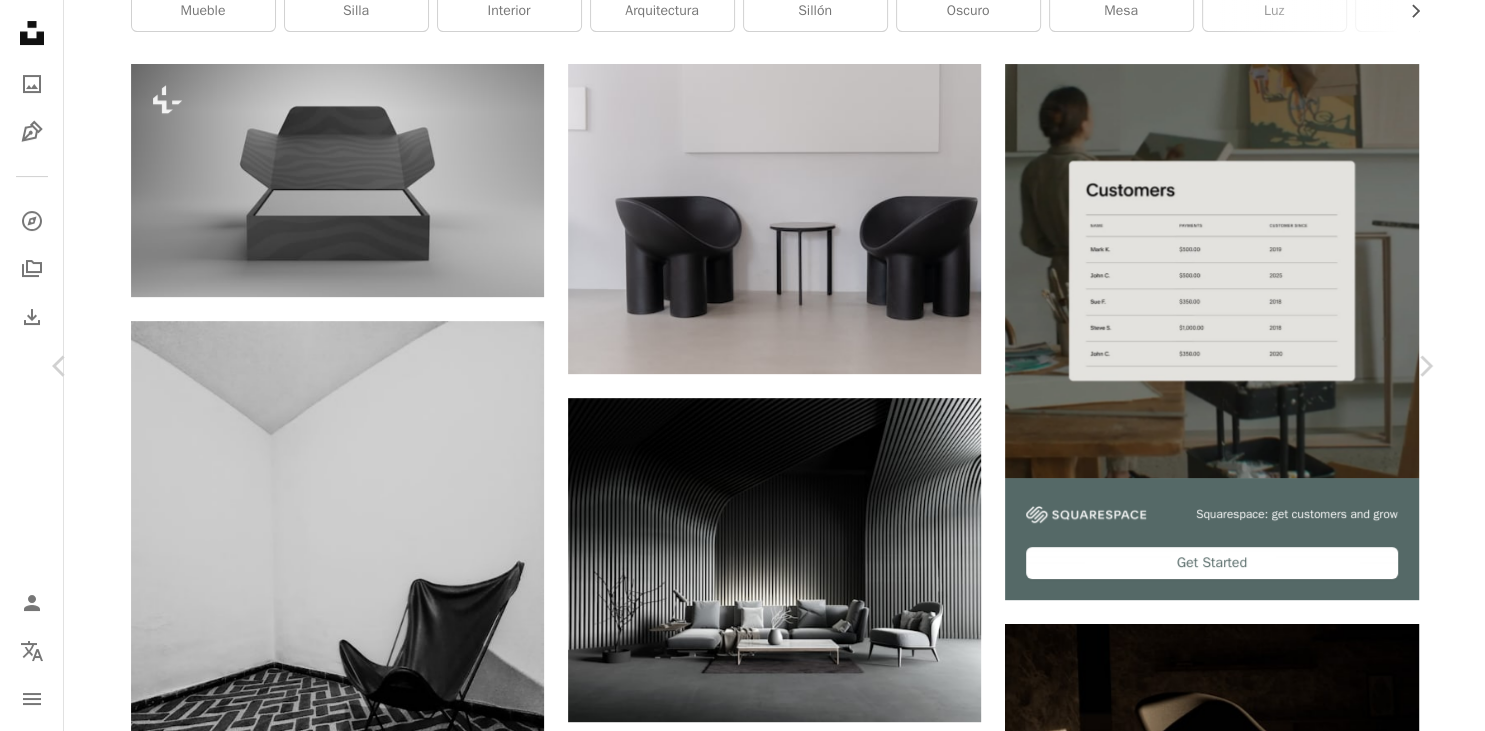 click on "An X shape Chevron left Chevron right [FIRST] [LAST] Disponible para contratación A checkmark inside of a circle A heart A plus sign Descargar gratis Chevron down Zoom in Visualizaciones 508.124 Descargas 6345 Presentado en Fotos ,  Interiores A forward-right arrow Compartir Info icon Información More Actions Calendar outlined Publicado el  12 de junio de 2020 Camera FUJIFILM, X-T30 Safety Uso gratuito bajo la  Licencia Unsplash dentro gris interior Mueble mesa silla mesa almohadón taburete de bar Imágenes de Creative Commons Explora imágenes premium relacionadas en iStock  |  Ahorra un 20 % con el código UNSPLASH20 Ver más en iStock  ↗ Imágenes relacionadas A heart A plus sign dada_design Arrow pointing down A heart A plus sign [FIRST] [LAST] Disponible para contratación A checkmark inside of a circle Arrow pointing down A heart A plus sign Forlll De Rad Disponible para contratación A checkmark inside of a circle Arrow pointing down Plus sign for Unsplash+ A heart A plus sign Planet Volumes Para" at bounding box center (742, 5131) 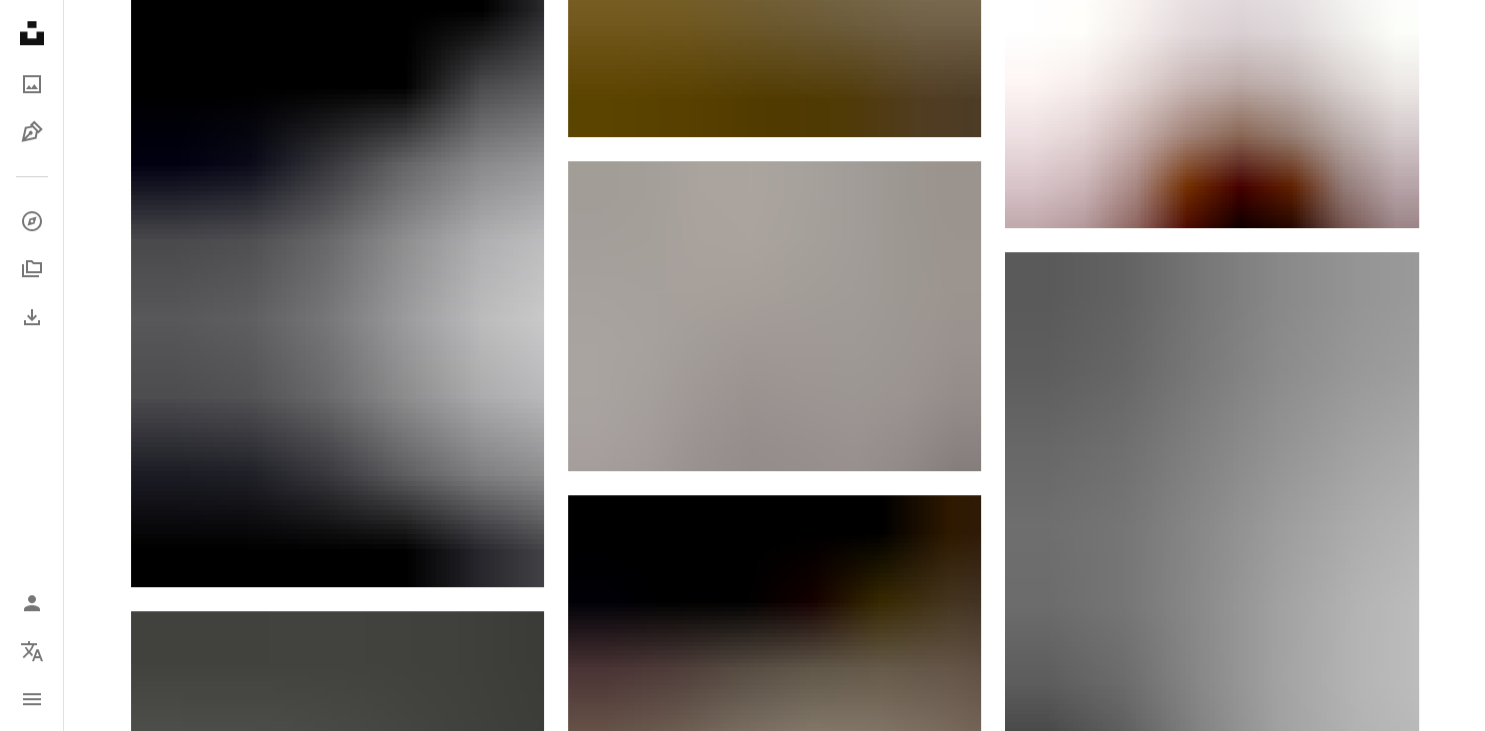 scroll, scrollTop: 0, scrollLeft: 0, axis: both 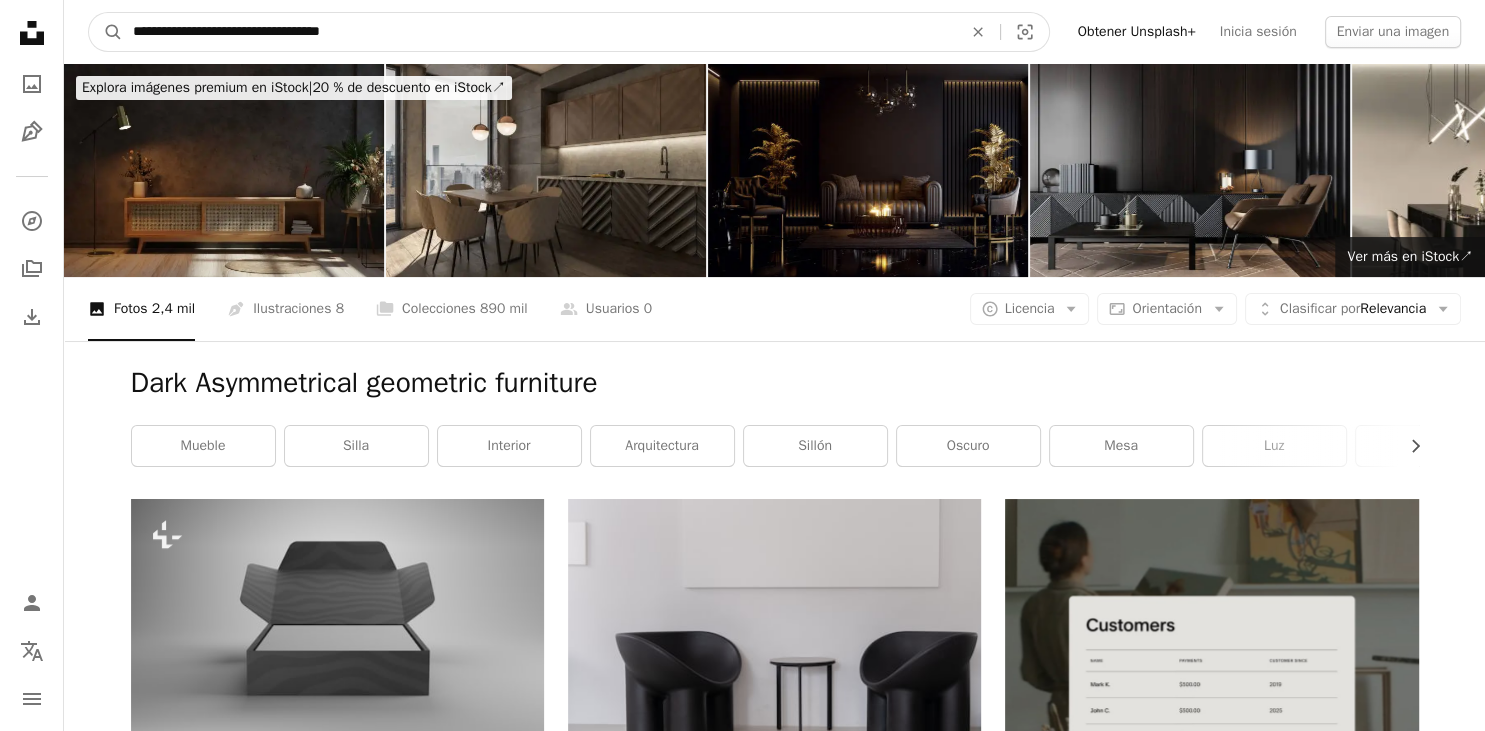 click on "**********" at bounding box center (539, 32) 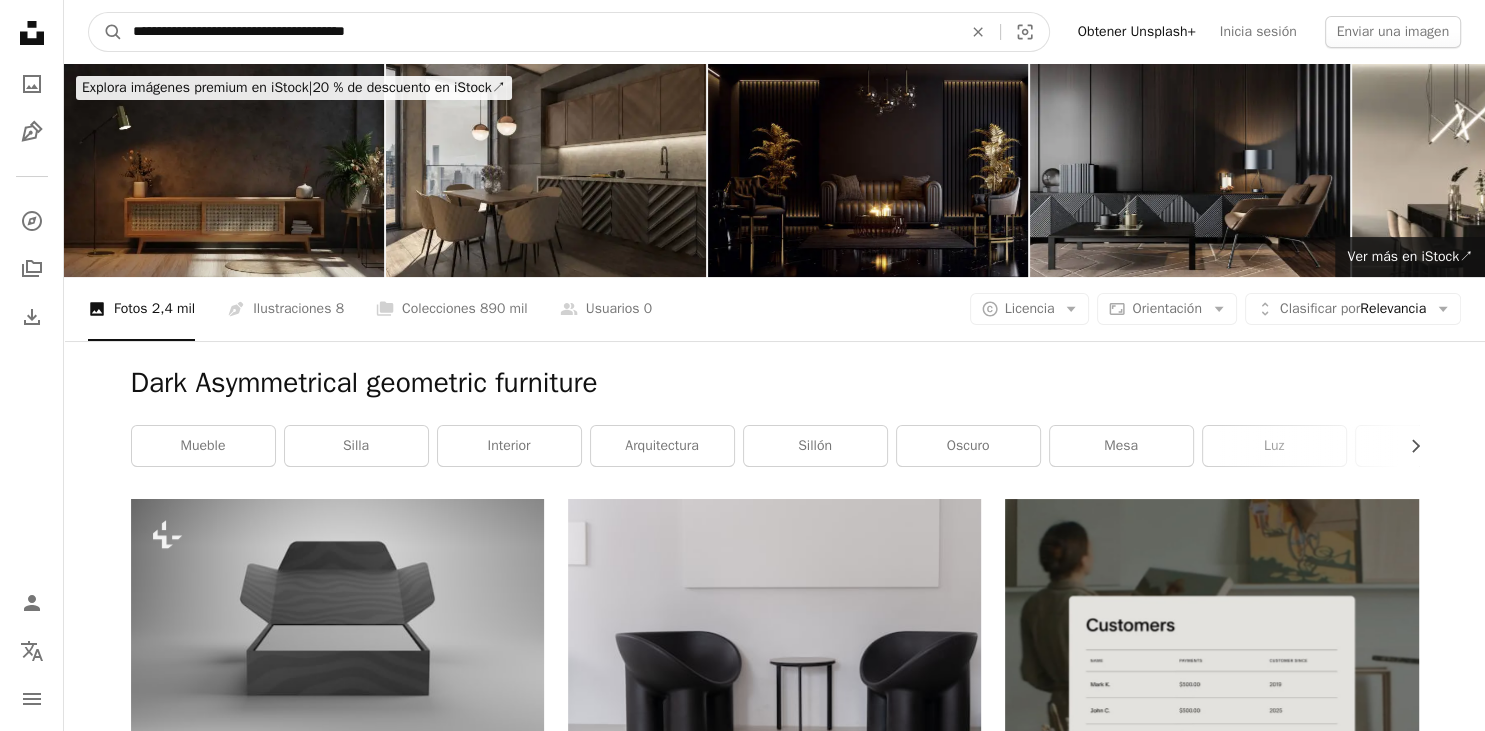 type on "**********" 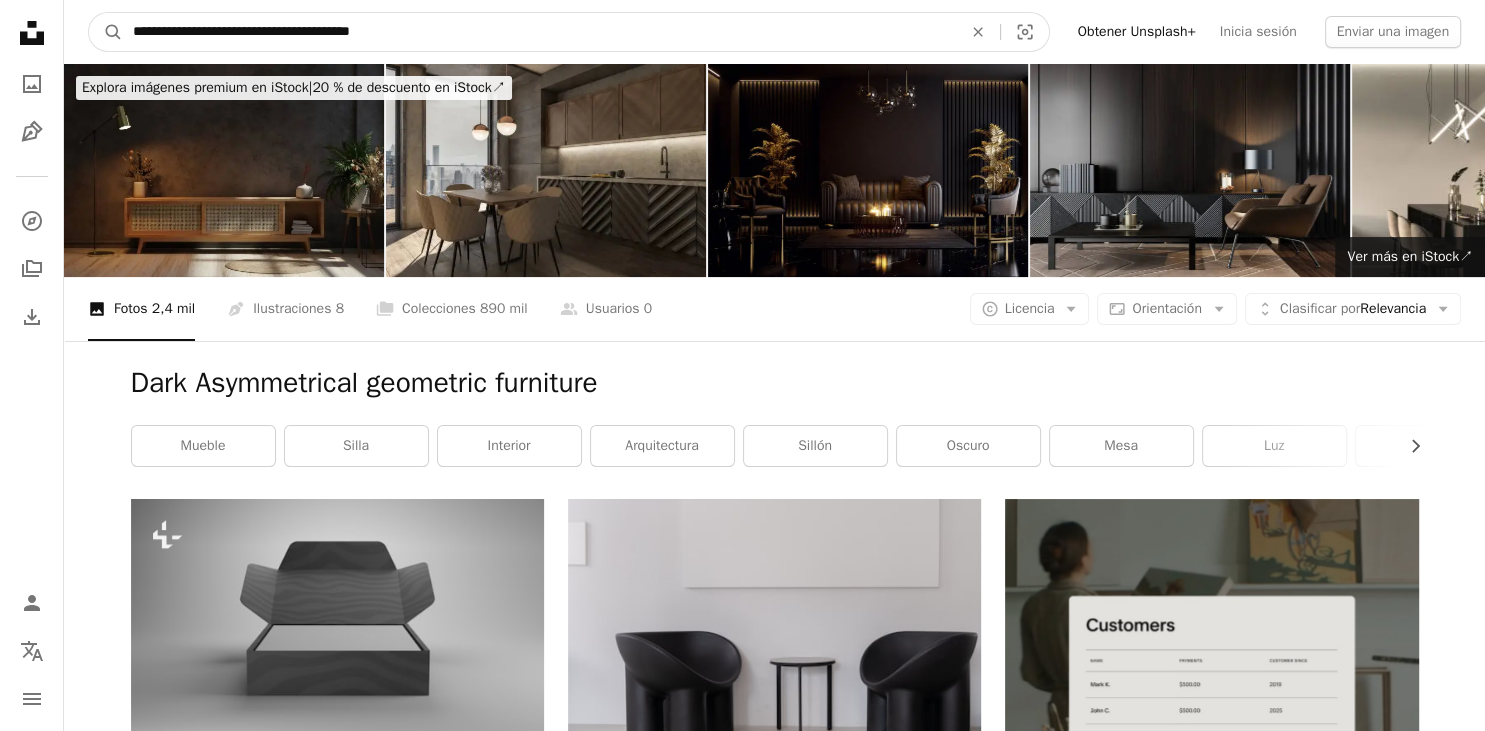 click on "A magnifying glass" at bounding box center (106, 32) 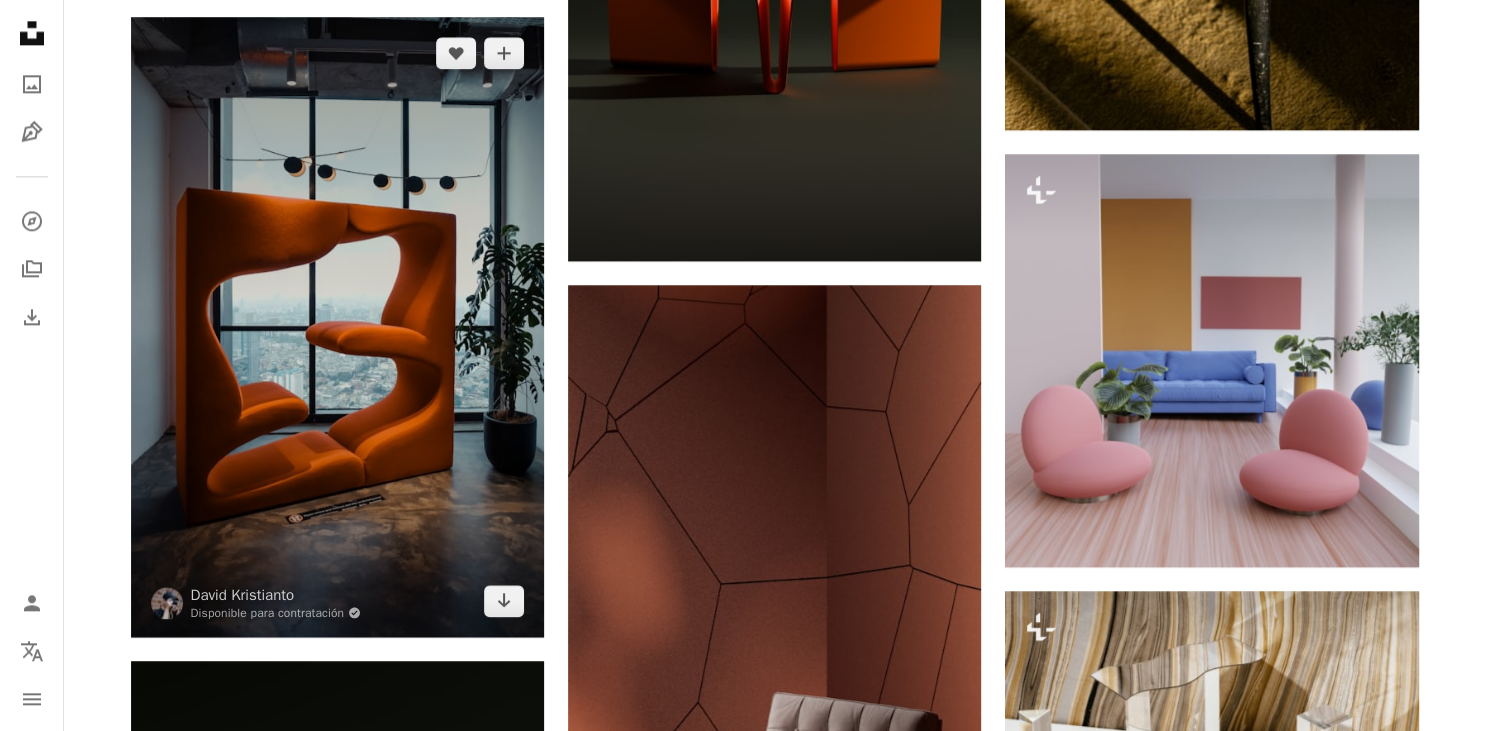 scroll, scrollTop: 2496, scrollLeft: 0, axis: vertical 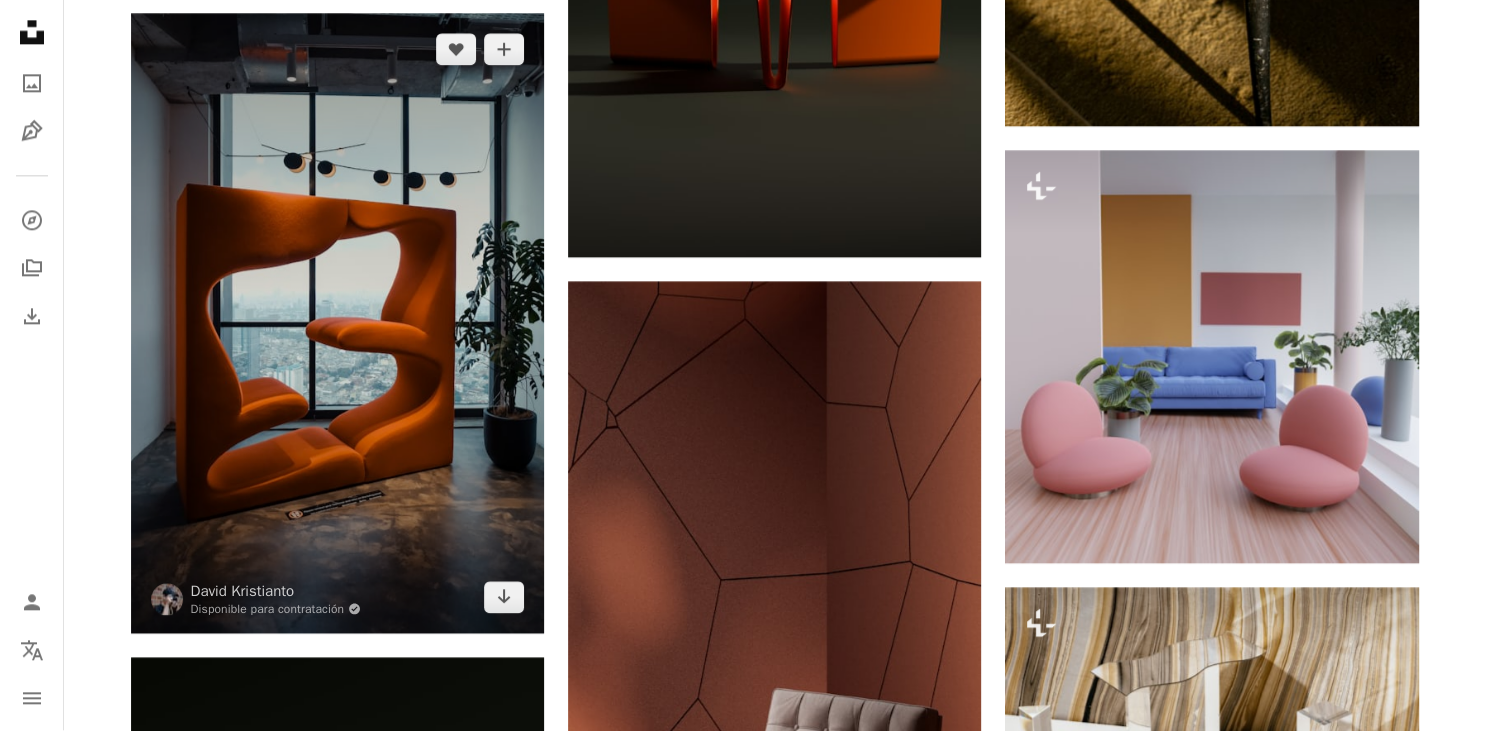 click at bounding box center (337, 324) 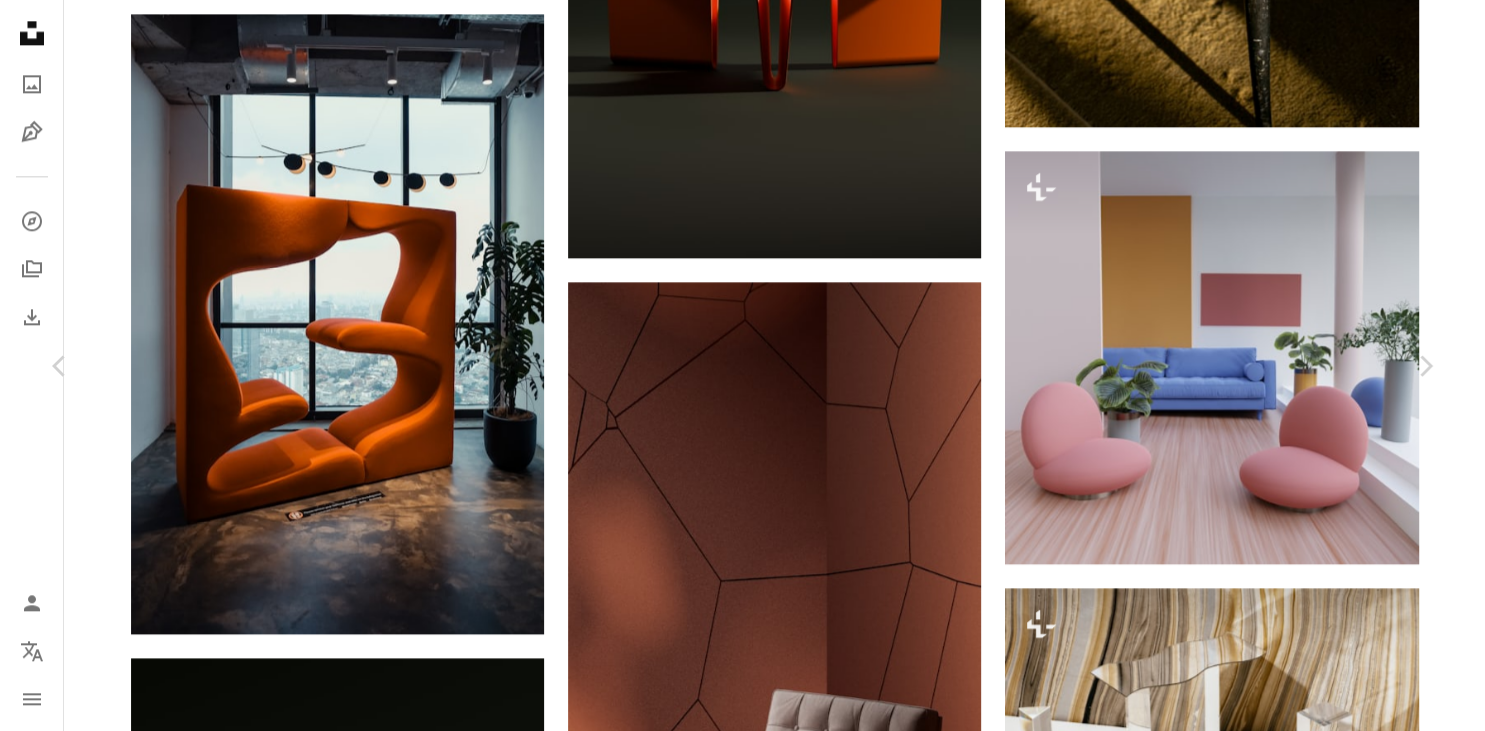 click on "Descargar gratis" at bounding box center (1229, 2181) 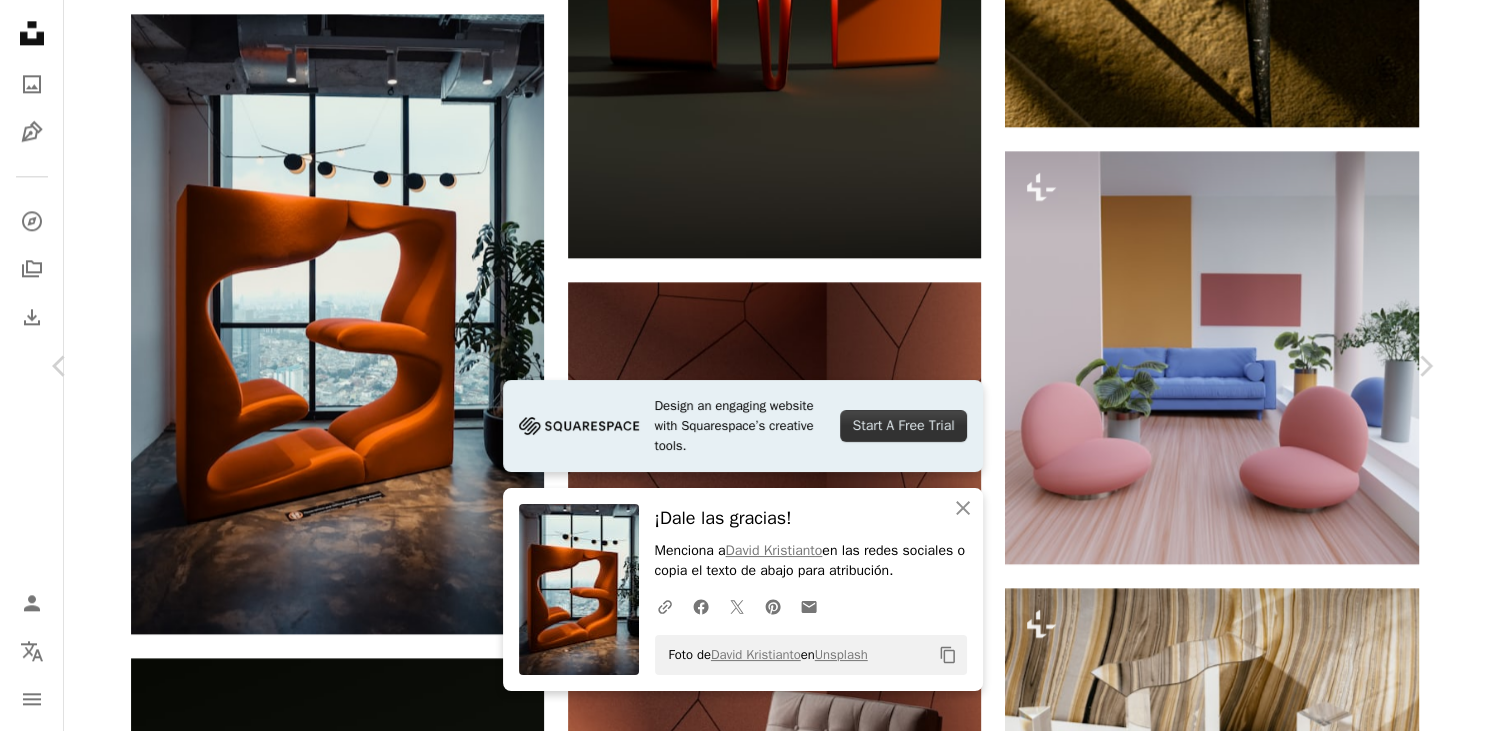 click on "An X shape Chevron left Chevron right Design an engaging website with Squarespace’s creative tools. Start A Free Trial An X shape Cerrar ¡Dale las gracias! Menciona a  [FIRST] [LAST]  en las redes sociales o copia el texto de abajo para atribución. A URL sharing icon (chains) Facebook icon X (formerly Twitter) icon Pinterest icon An envelope Foto de  [FIRST] [LAST]  en  Unsplash
Copy content [FIRST] [LAST] Disponible para contratación A checkmark inside of a circle A heart A plus sign Descargar gratis Chevron down Zoom in Visualizaciones 7615 Descargas 74 A forward-right arrow Compartir Info icon Información More Actions A map marker [CITY], [COUNTRY] Calendar outlined Publicado el  27 de febrero de 2025 Camera FUJIFILM, X-S10 Safety Uso gratuito bajo la  Licencia Unsplash planta Mueble madera Indonesia silla [CITY] dentro vestíbulo vestíbulo Imágenes de Creative Commons Explora imágenes premium relacionadas en iStock  |  Ahorra un 20 % con el código UNSPLASH20 Ver más en iStock" at bounding box center (742, 5778) 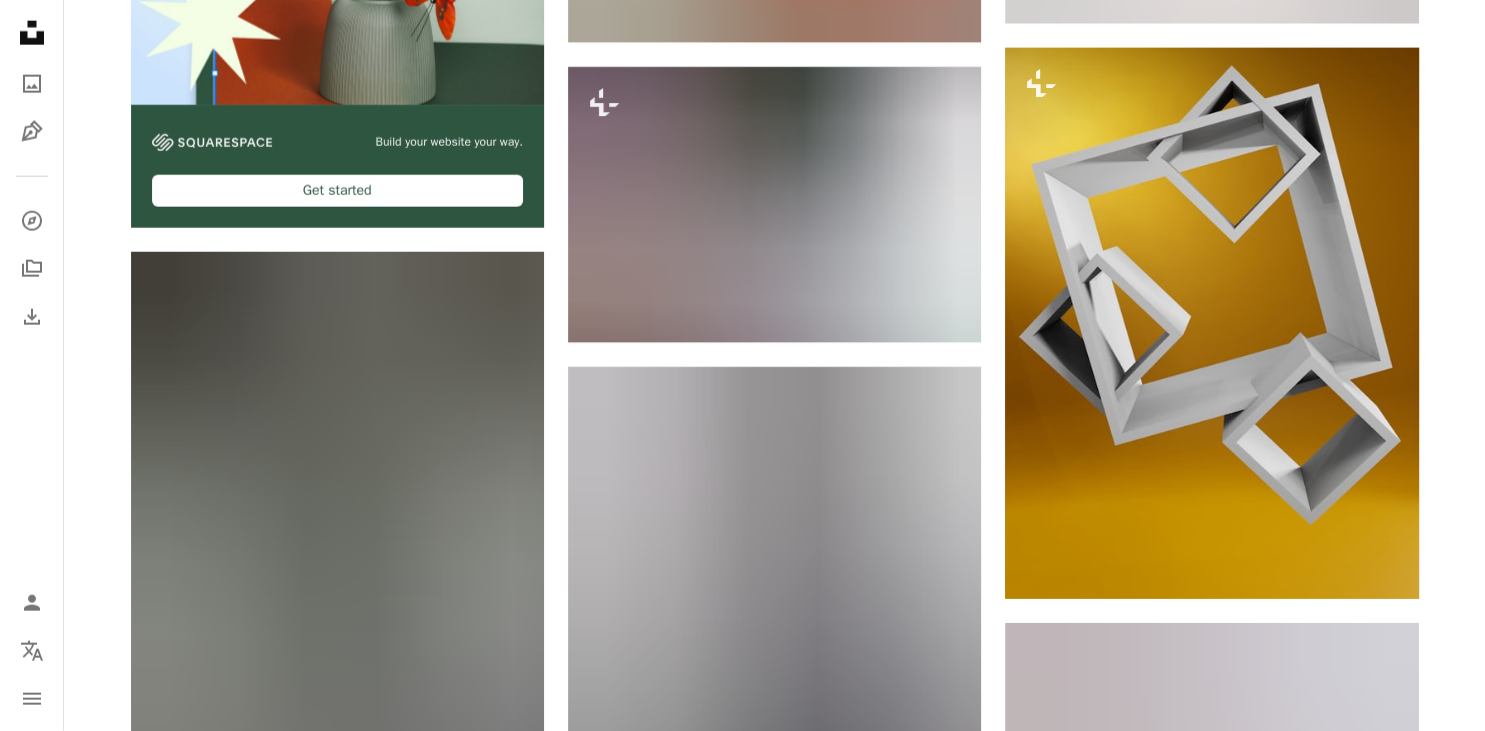 scroll, scrollTop: 5181, scrollLeft: 0, axis: vertical 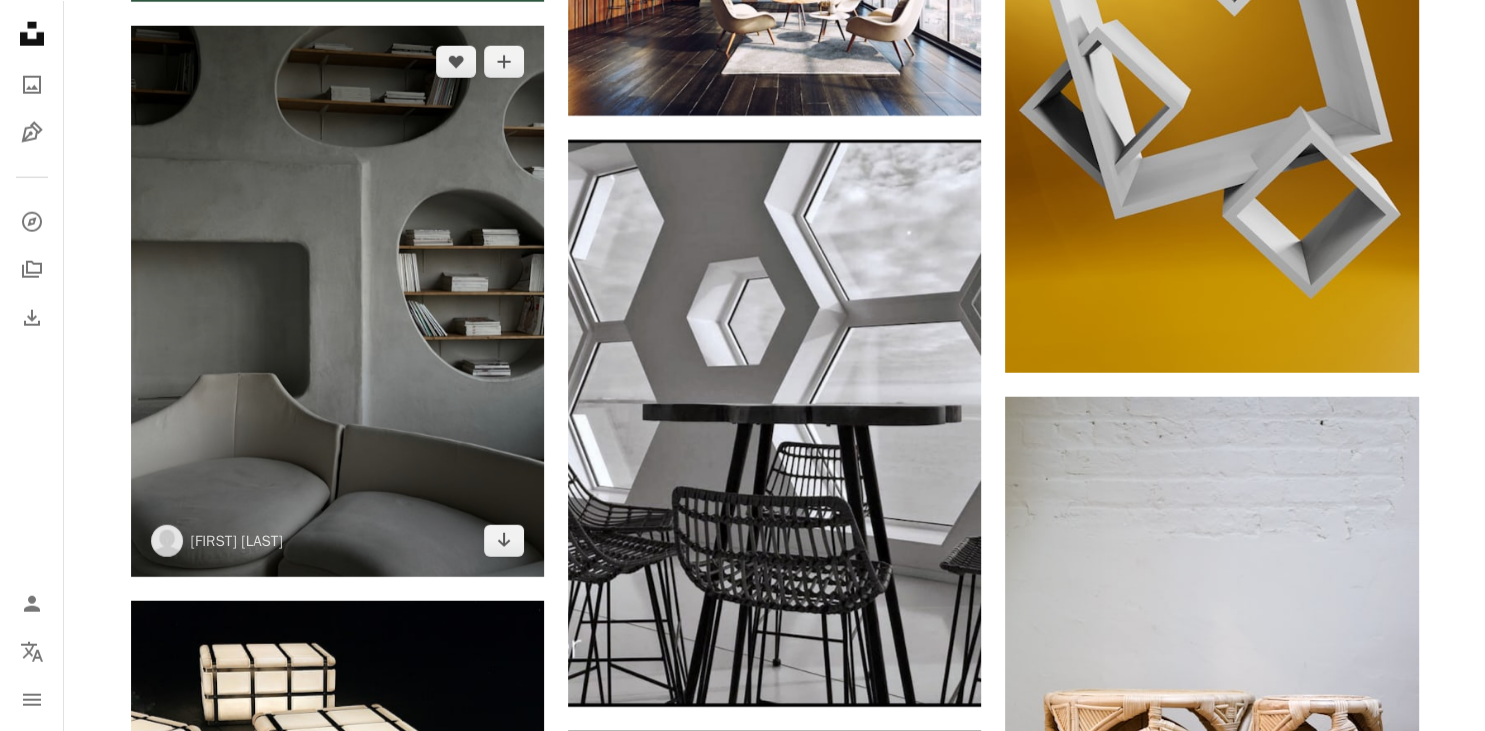 click at bounding box center [337, 300] 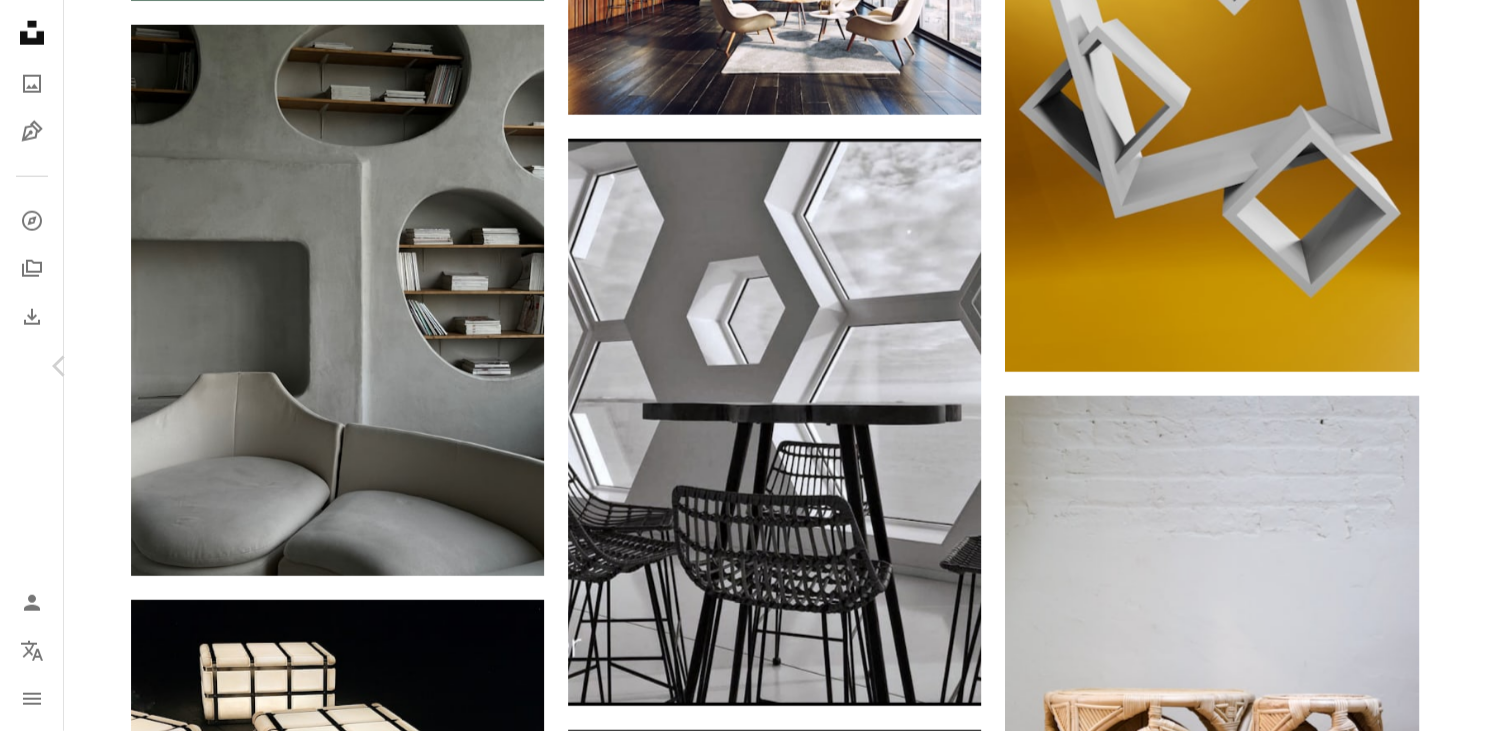 click on "Chevron right" 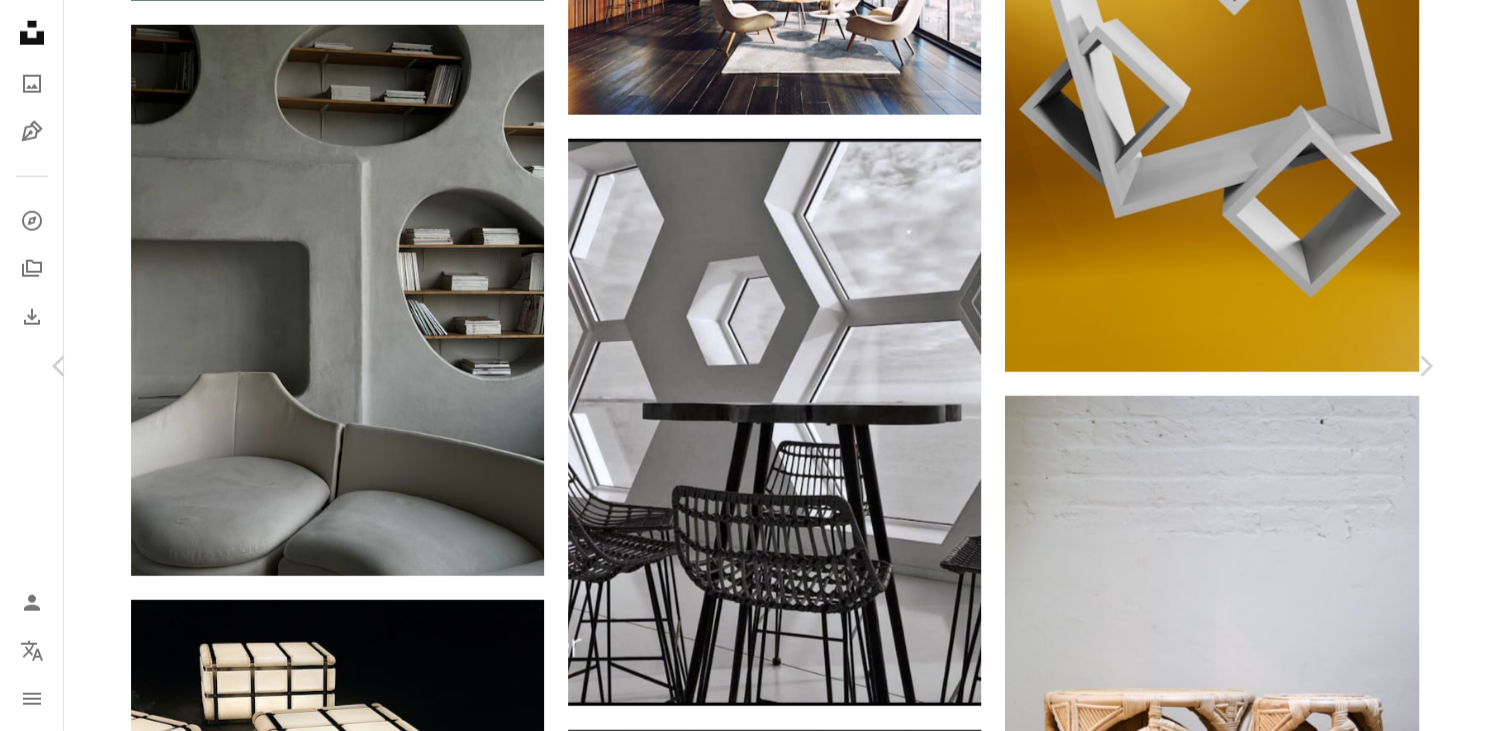 click on "An X shape Chevron left Chevron right [FIRST] [LAST] A heart A plus sign Descargar gratis Chevron down Zoom in Visualizaciones 4409 Descargas 54 A forward-right arrow Compartir Info icon Información More Actions Calendar outlined Publicado el  19 de julio de 2024 Camera Apple, iPhone 15 Pro Max Safety Uso gratuito bajo la  Licencia Unsplash Diseño de interiores Salón Mueble estante sofá estante dentro estantería Fondos de pantalla HD Explora imágenes premium relacionadas en iStock  |  Ahorra un 20 % con el código UNSPLASH20 Ver más en iStock  ↗ Imágenes relacionadas A heart A plus sign [FIRST] [LAST] Disponible para contratación A checkmark inside of a circle Arrow pointing down Plus sign for Unsplash+ A heart A plus sign Getty Images Para  Unsplash+ A lock Descargar A heart A plus sign [FIRST] [LAST] Arrow pointing down A heart A plus sign Sourav EK Disponible para contratación A checkmark inside of a circle Arrow pointing down A heart A plus sign Loewe Technology Arrow pointing down Para" at bounding box center (742, 3093) 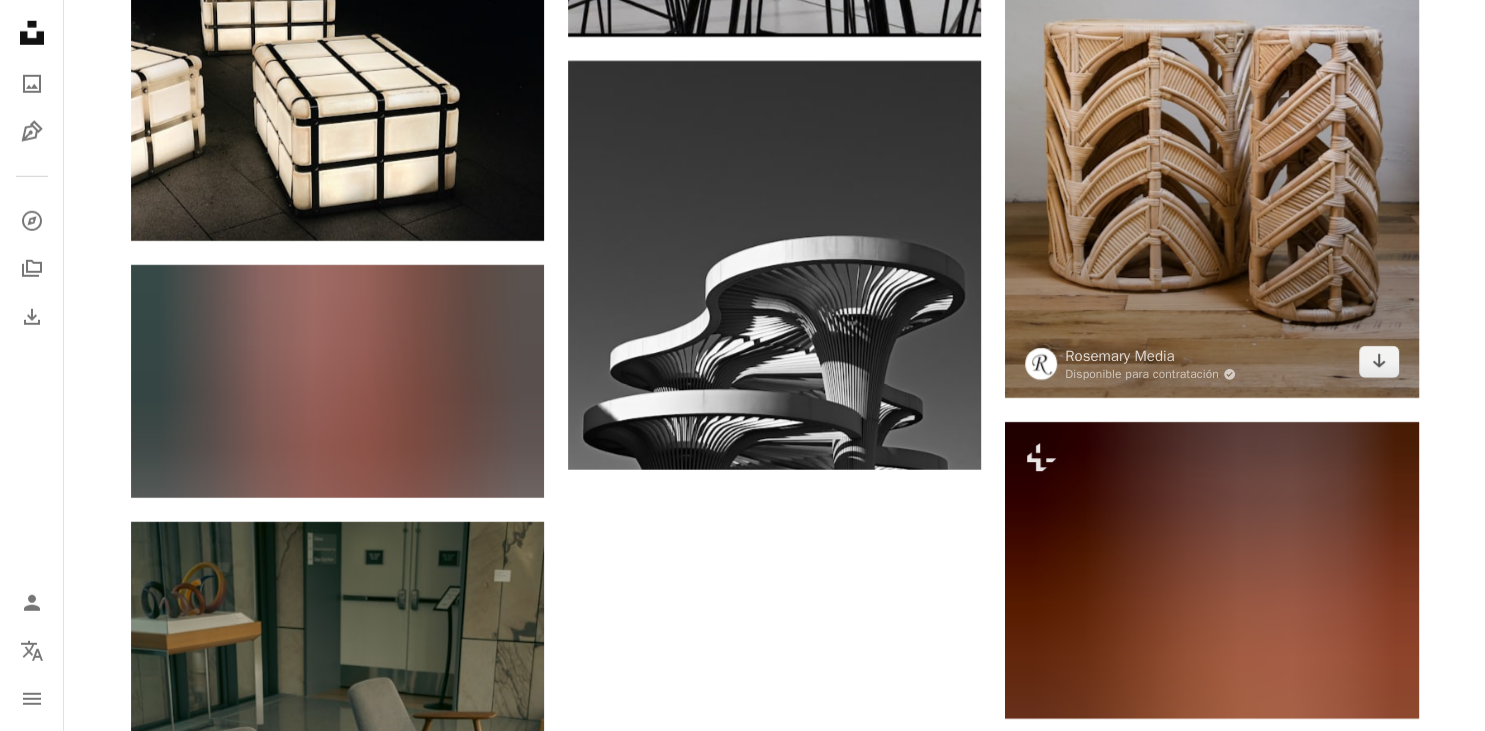 scroll, scrollTop: 5853, scrollLeft: 0, axis: vertical 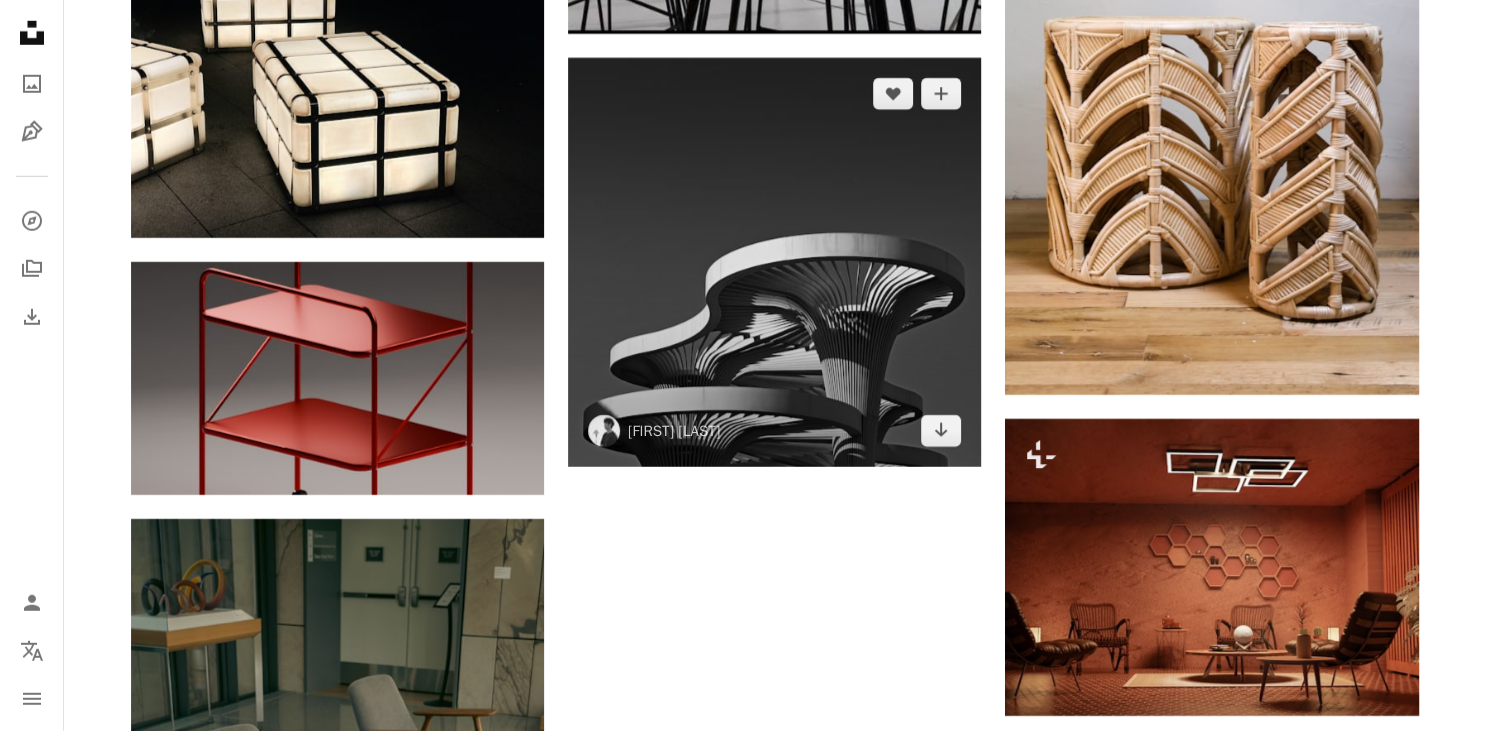 click at bounding box center [774, 262] 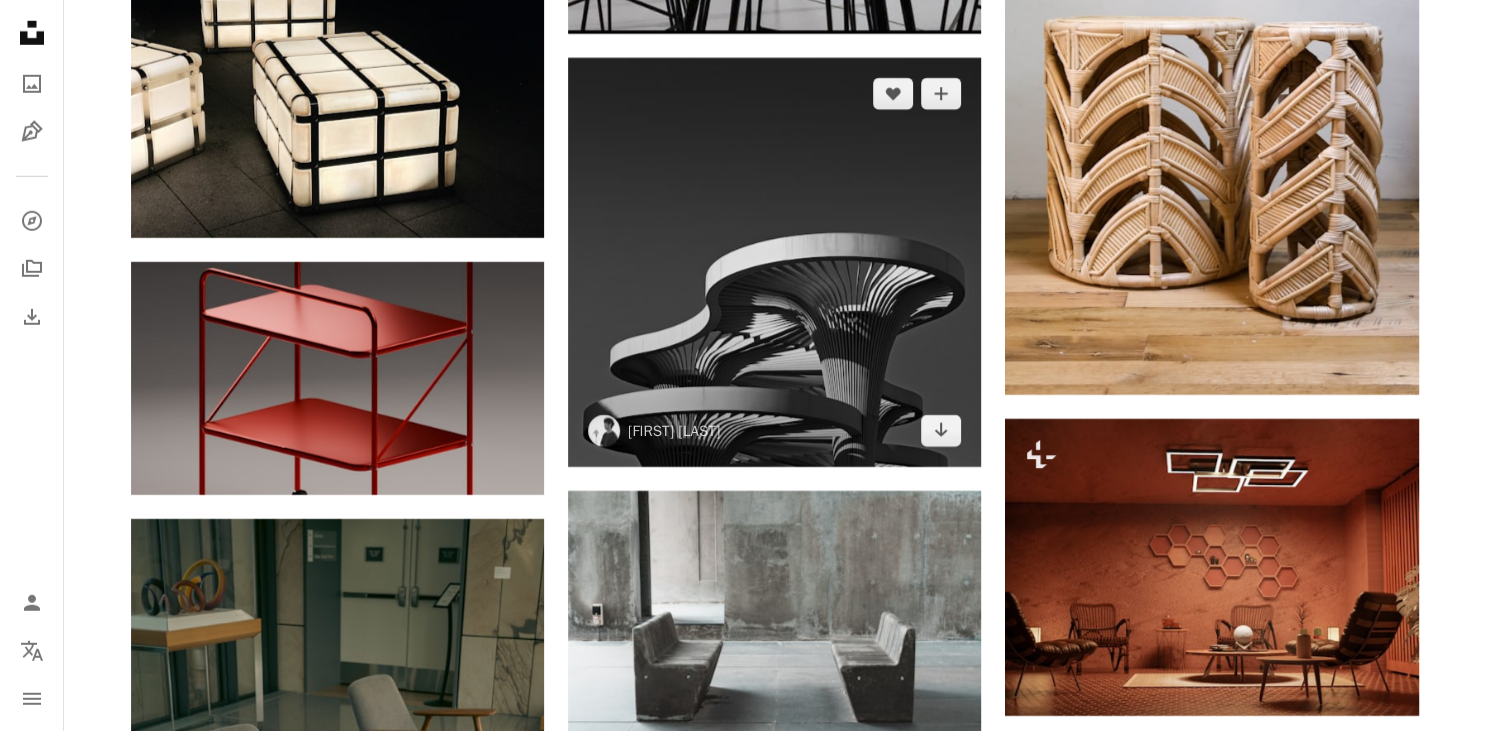click at bounding box center (774, 262) 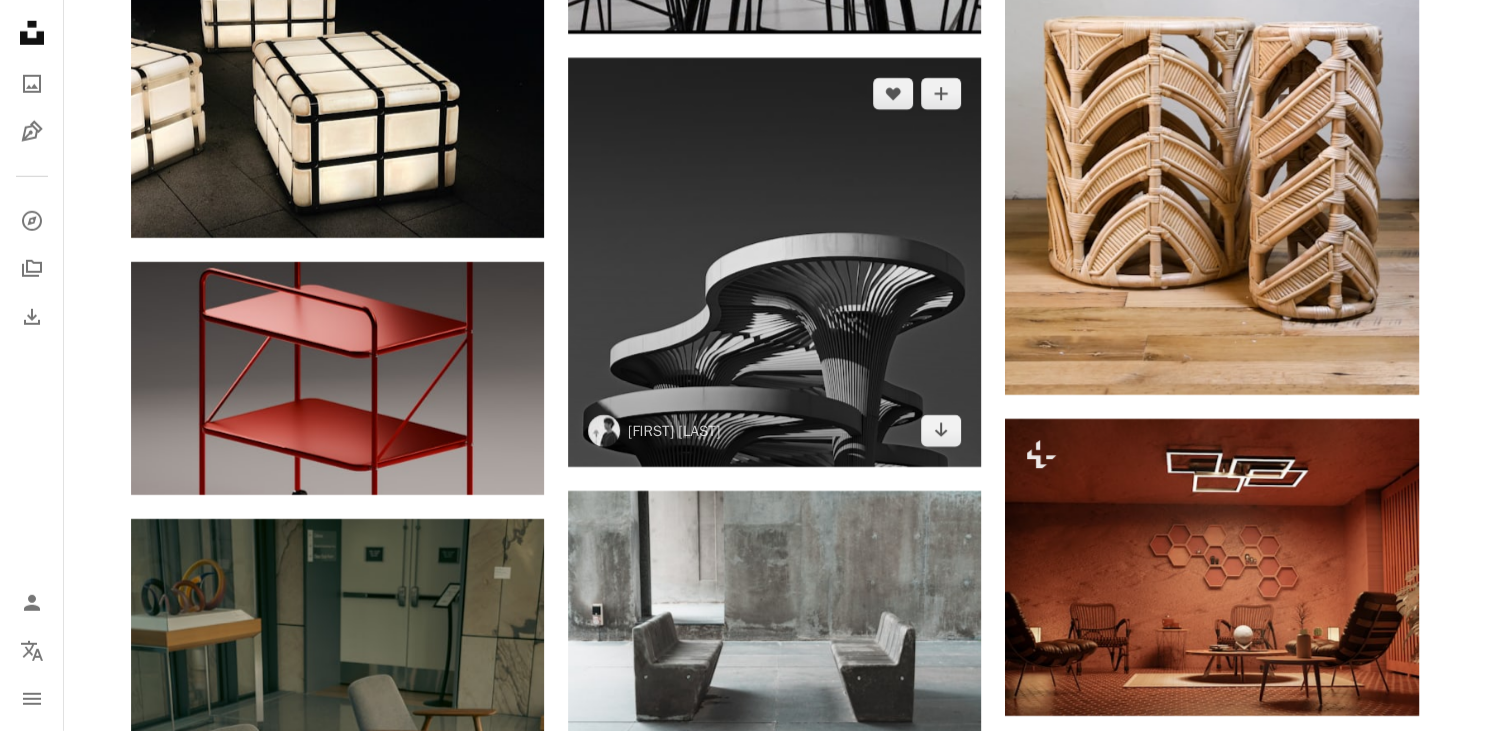 click at bounding box center (774, 262) 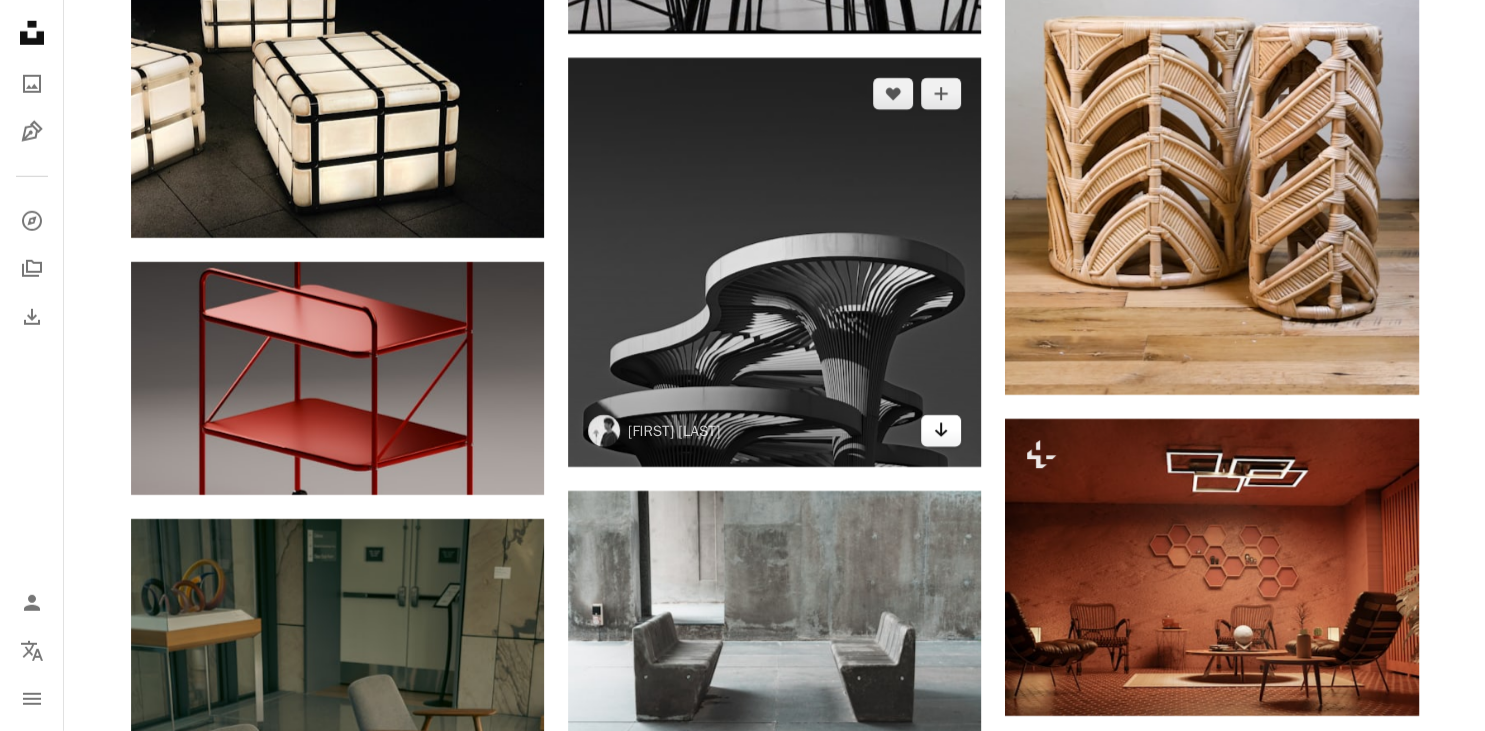 click on "Arrow pointing down" at bounding box center [941, 431] 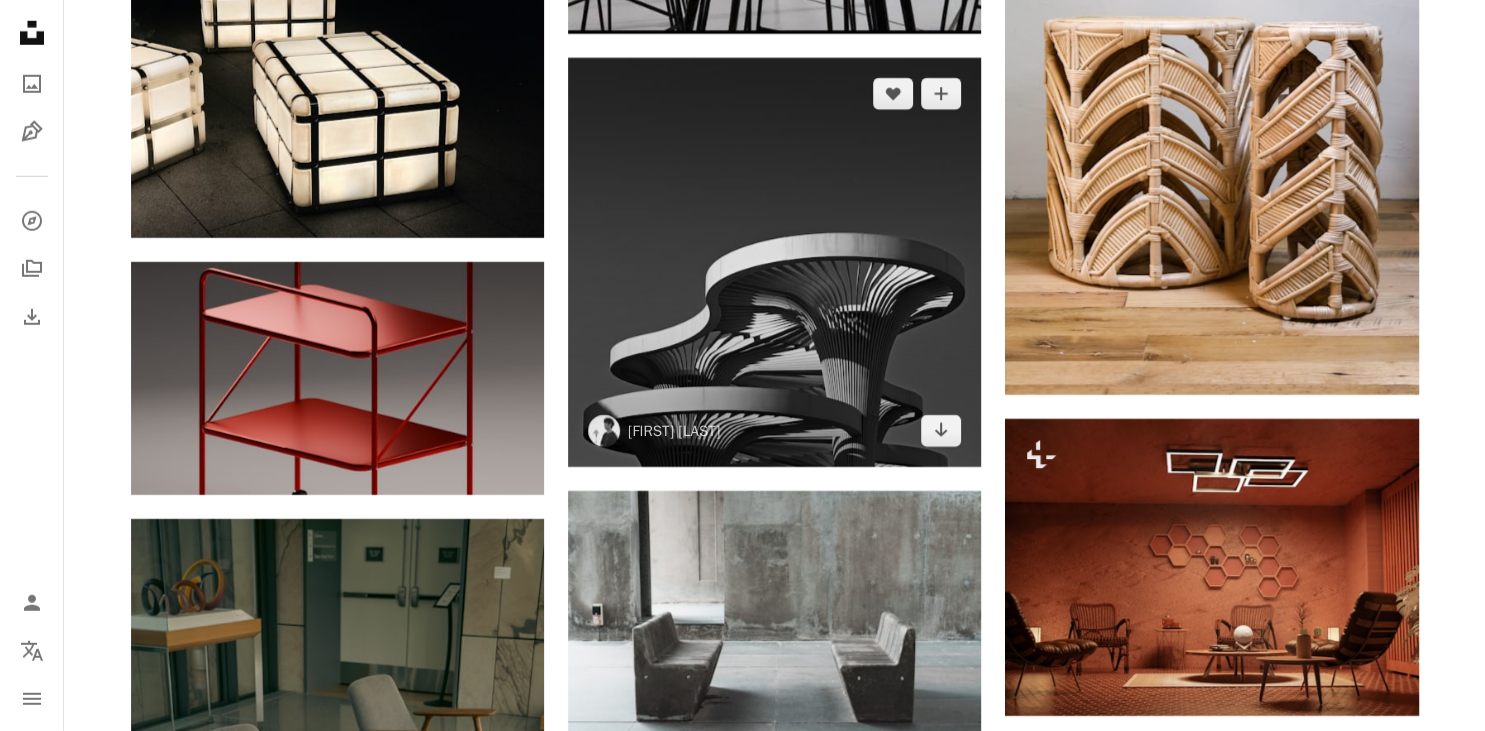 click at bounding box center [774, 262] 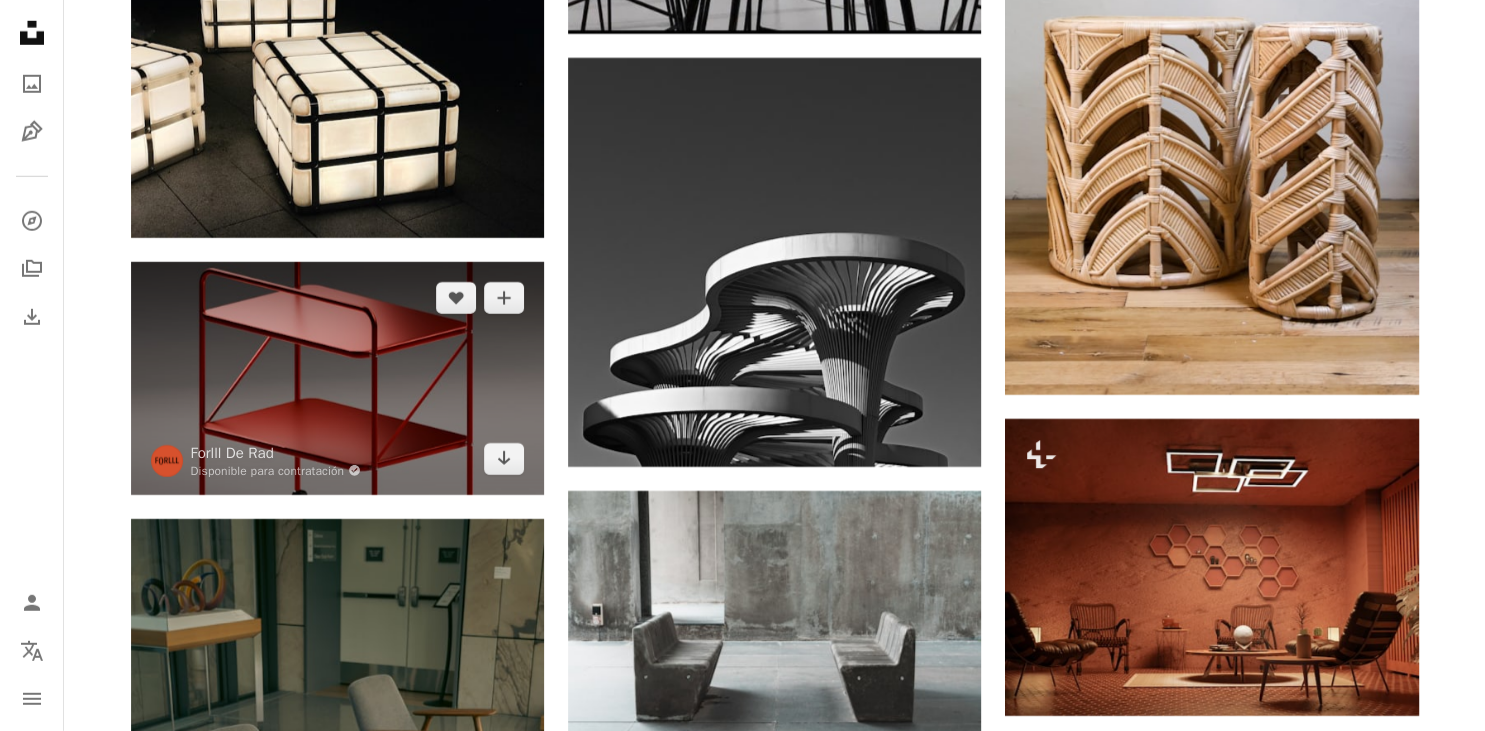 click at bounding box center (337, 378) 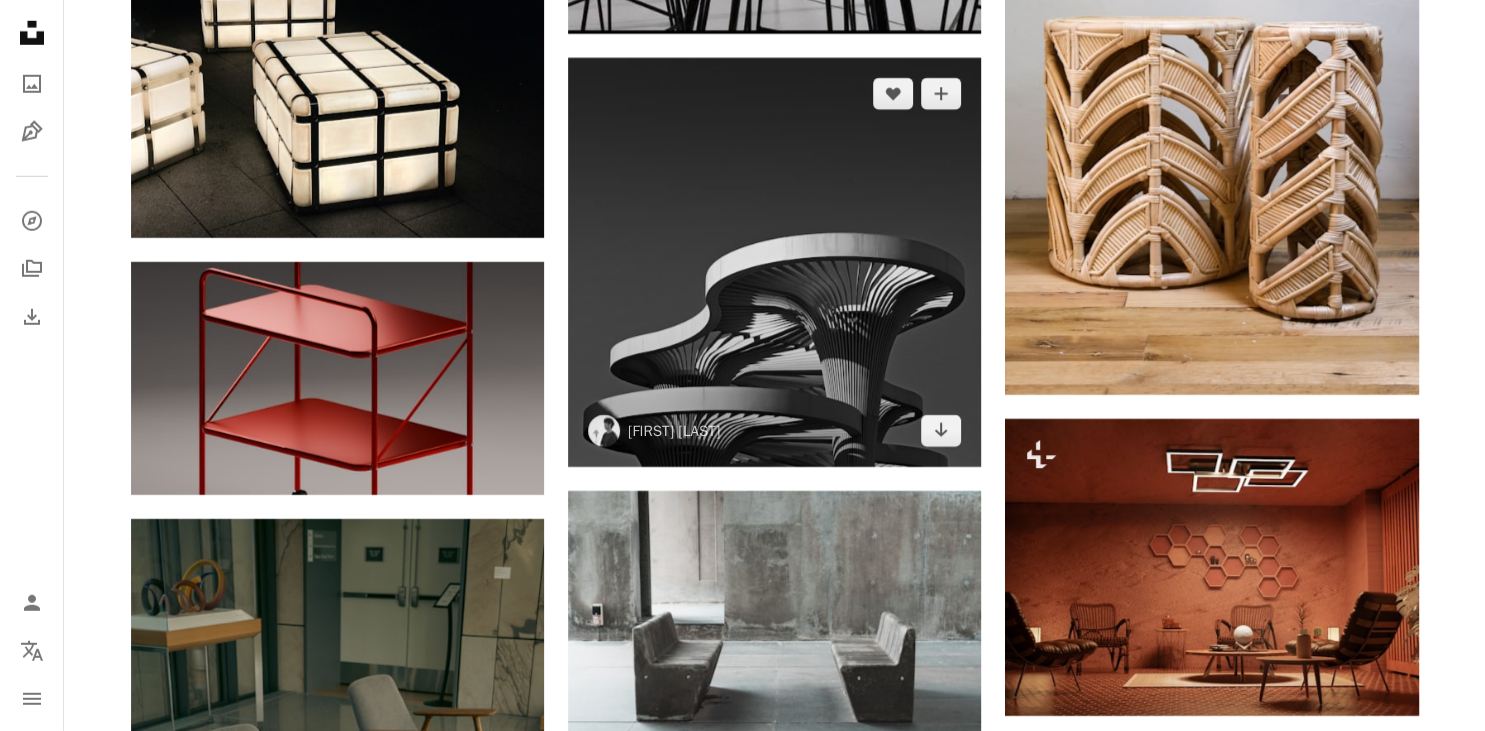 click at bounding box center (774, 262) 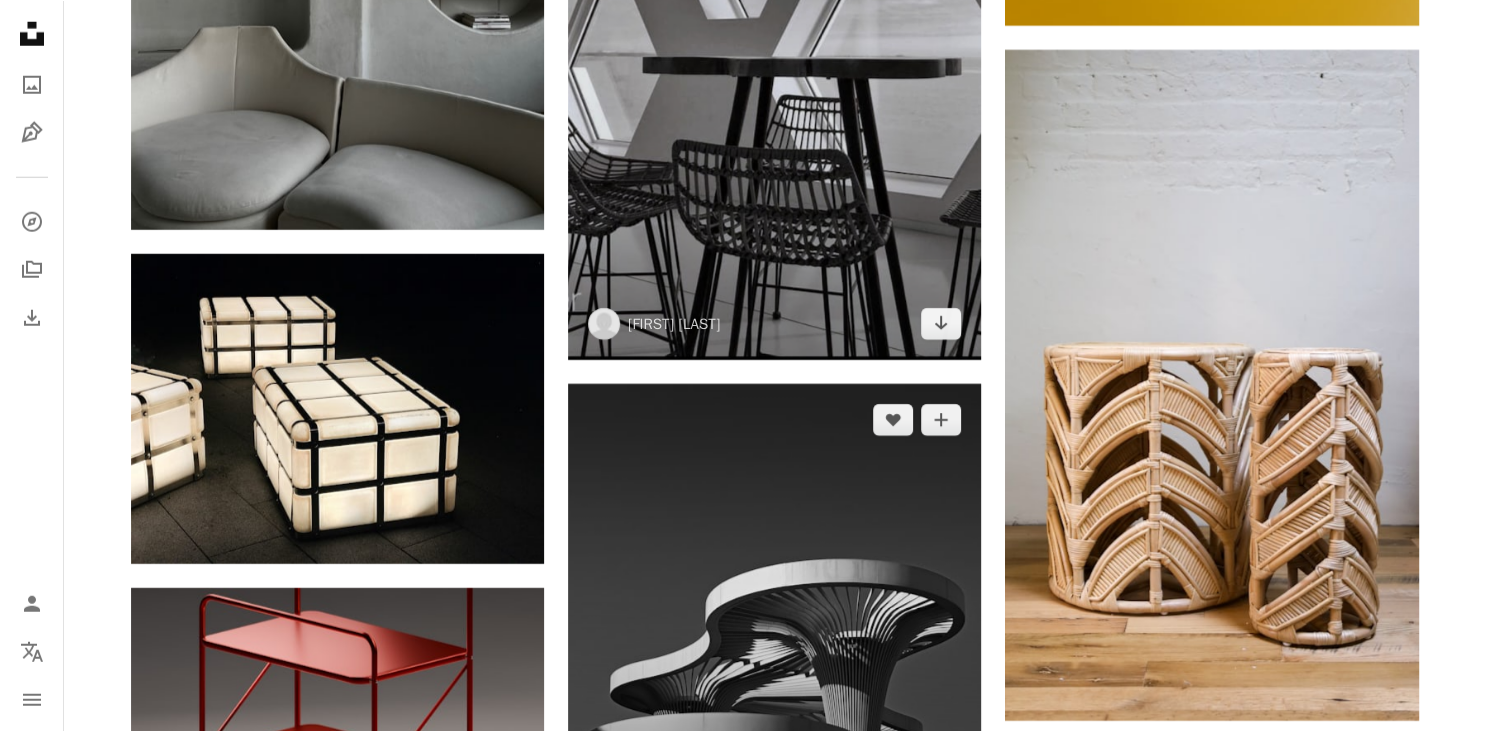 scroll, scrollTop: 5541, scrollLeft: 0, axis: vertical 